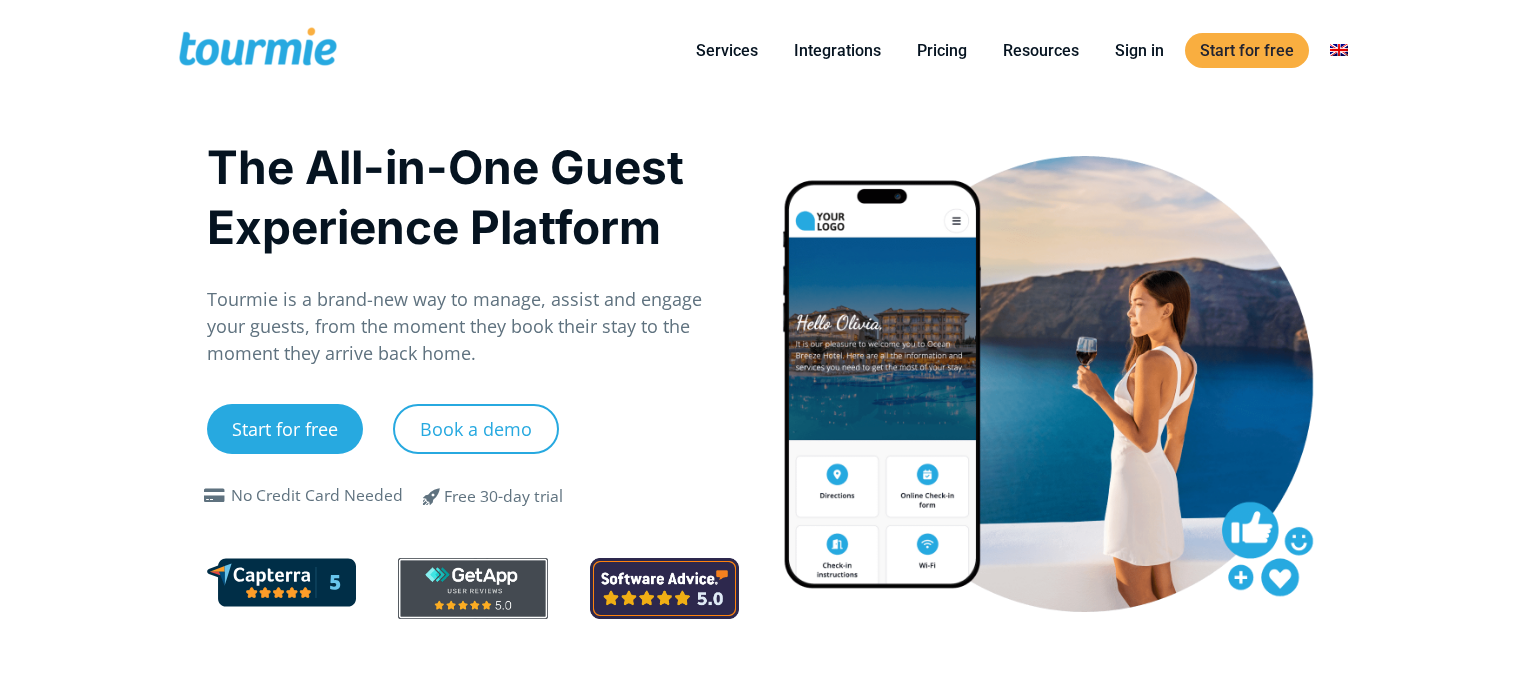 scroll, scrollTop: 0, scrollLeft: 0, axis: both 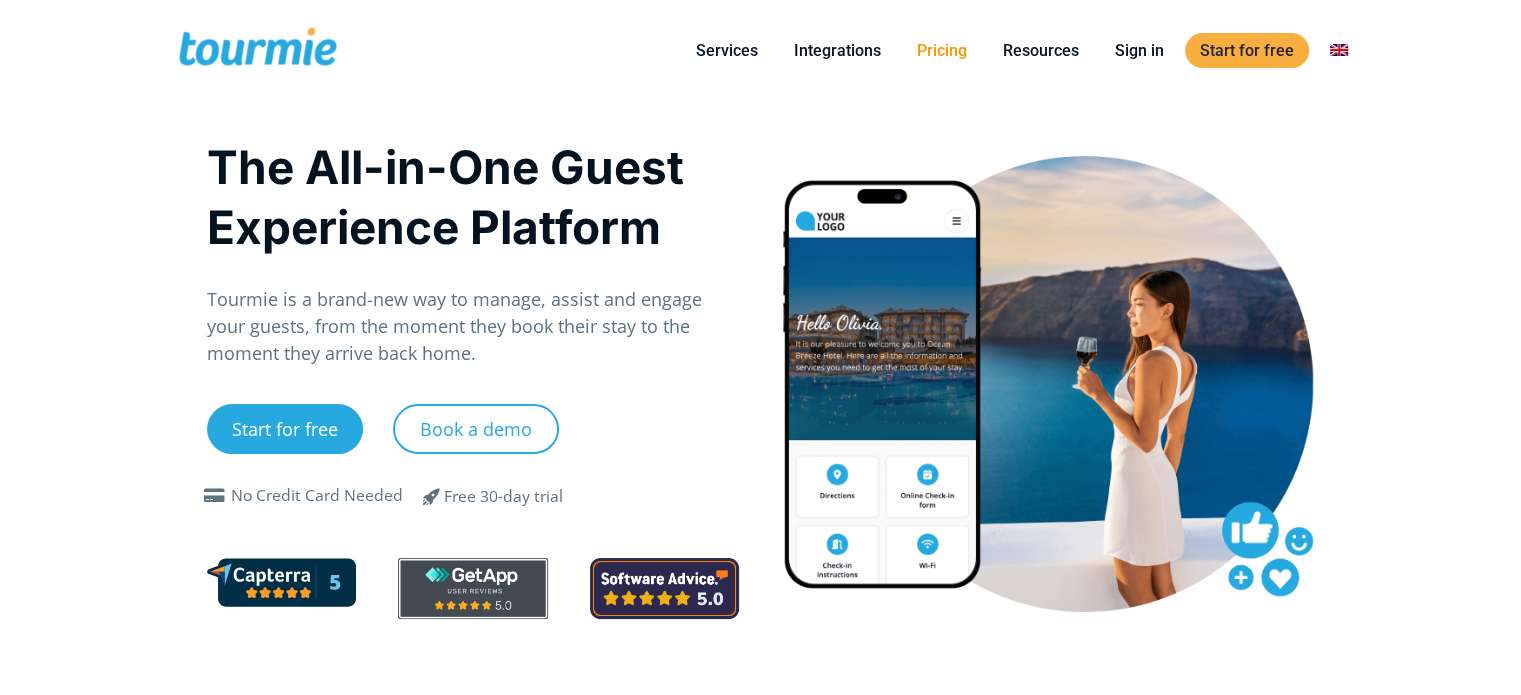 click on "Pricing" at bounding box center [942, 50] 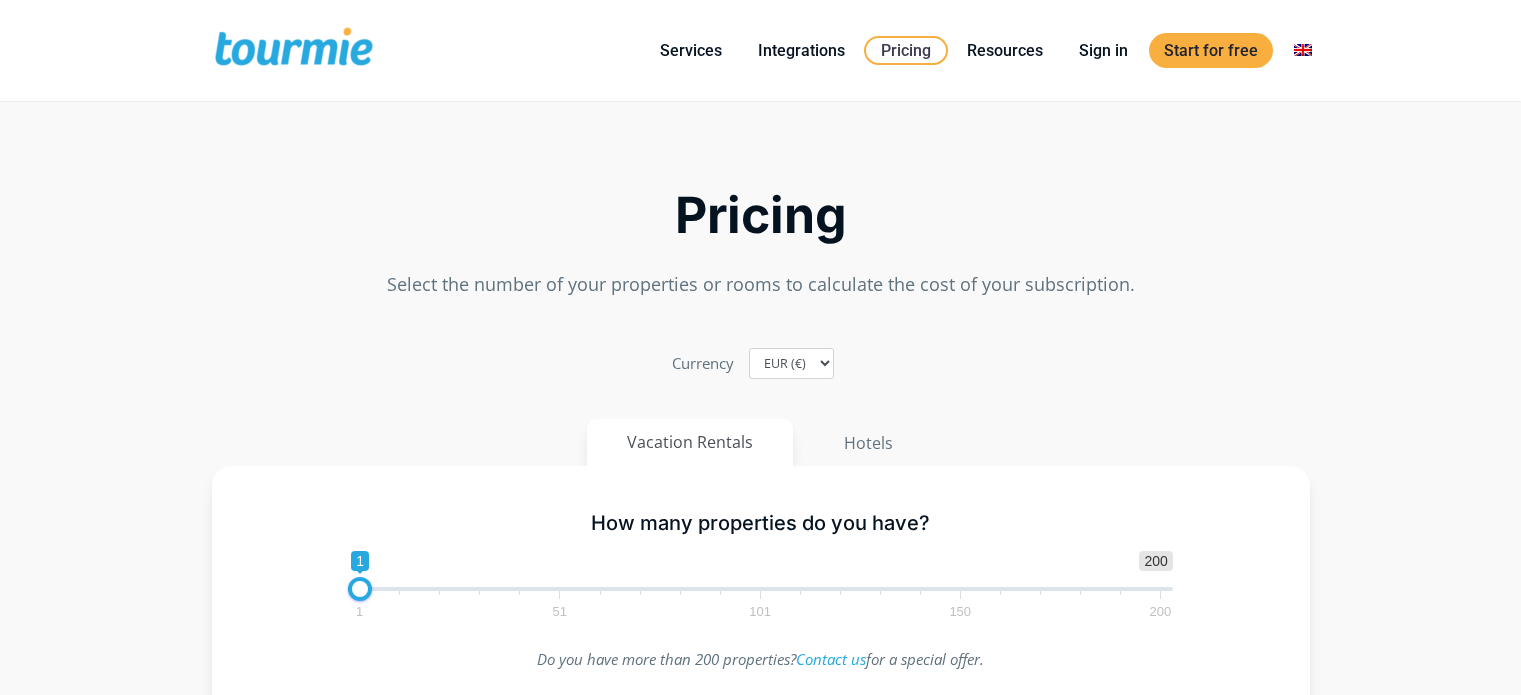 scroll, scrollTop: 0, scrollLeft: 0, axis: both 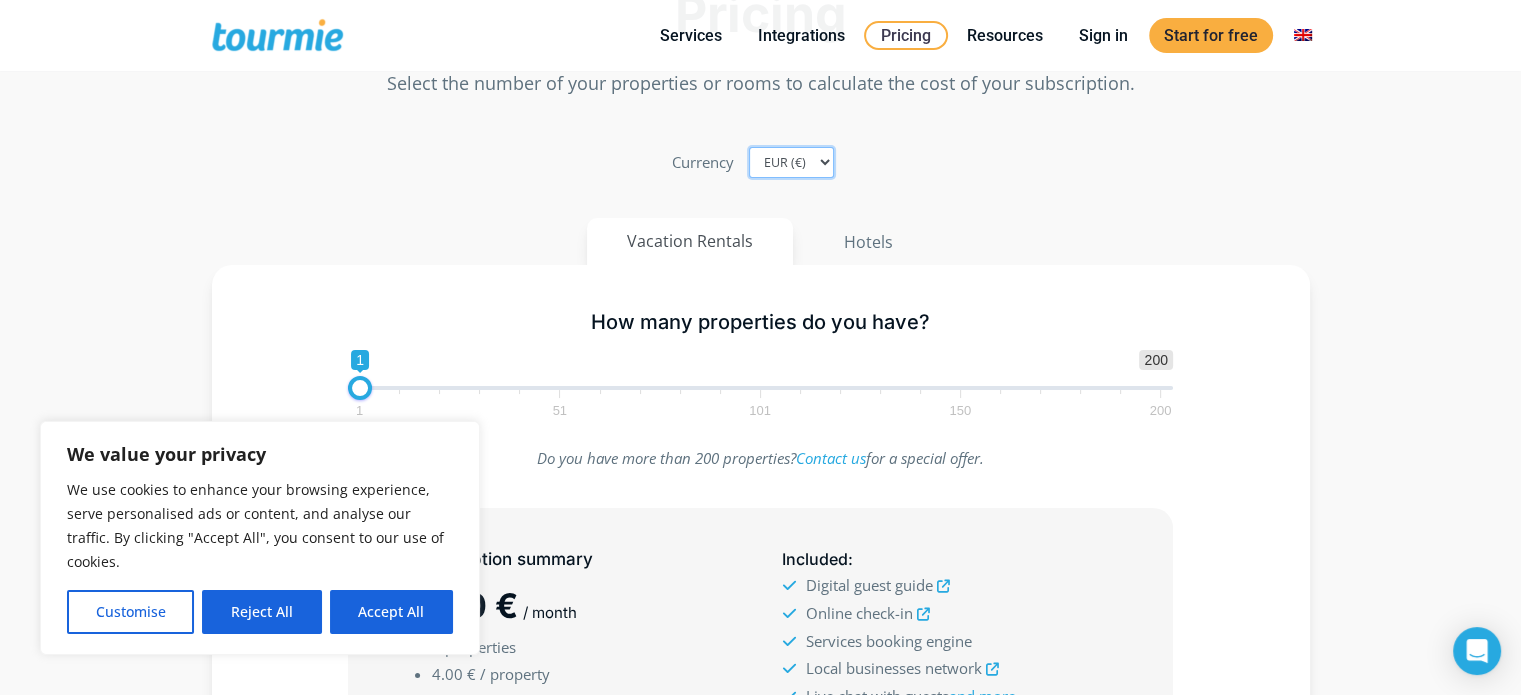 click on "EUR (€)
USD ($)
GBP (£)" at bounding box center [791, 162] 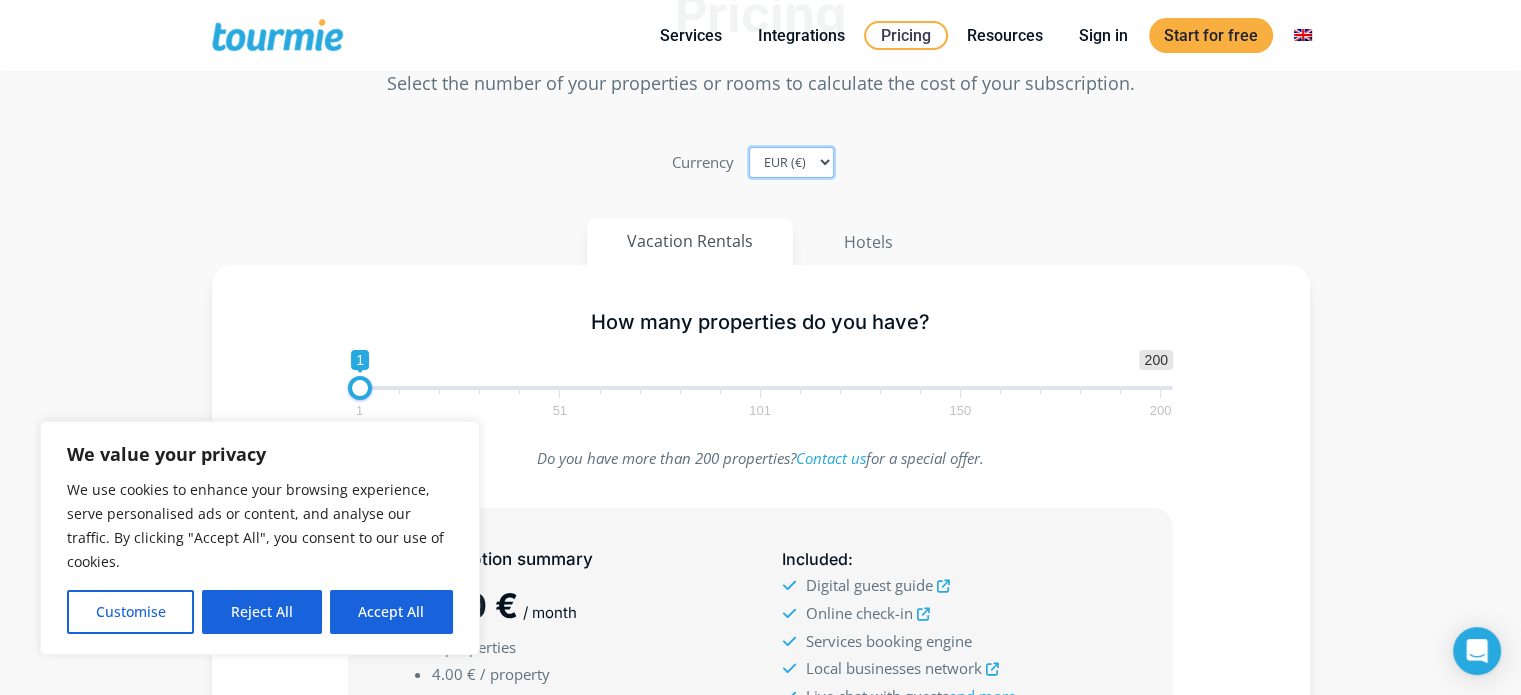 select on "USD" 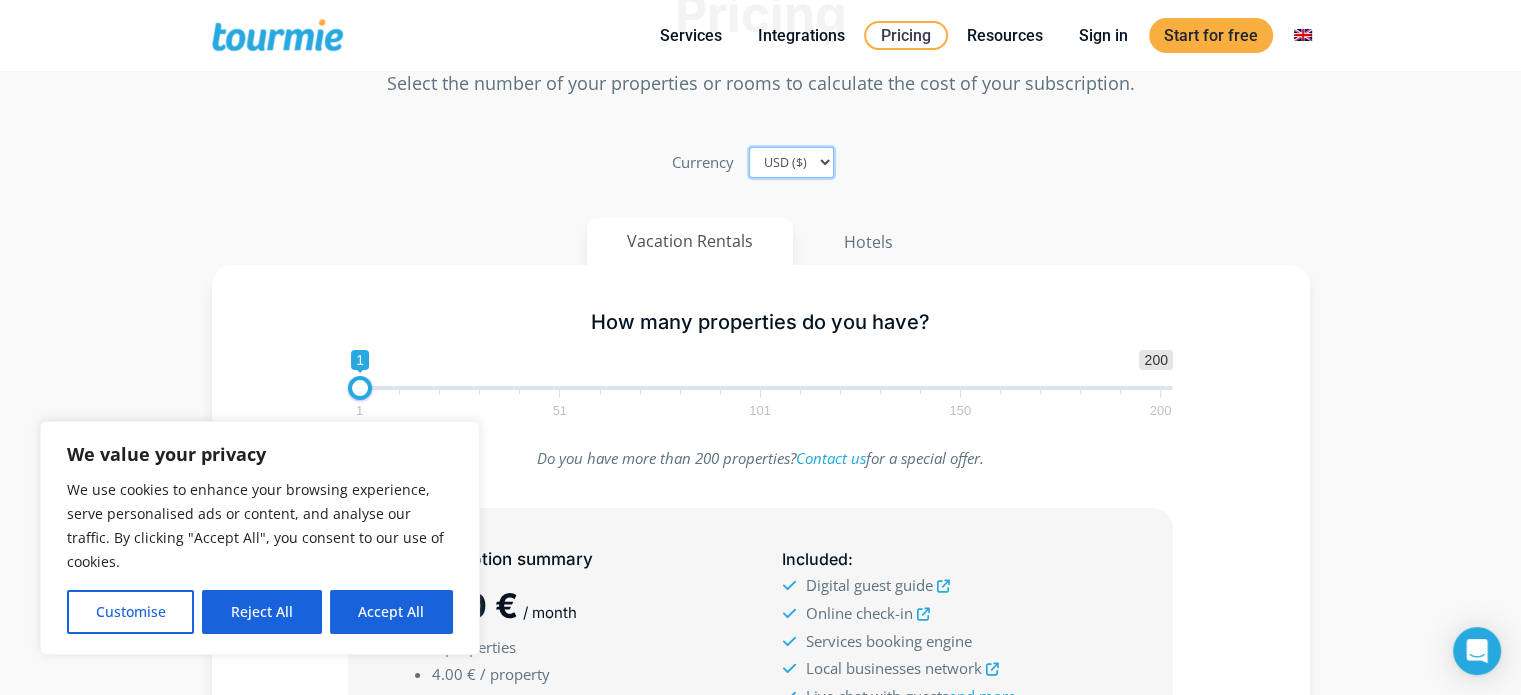 click on "EUR (€)
USD ($)
GBP (£)" at bounding box center (791, 162) 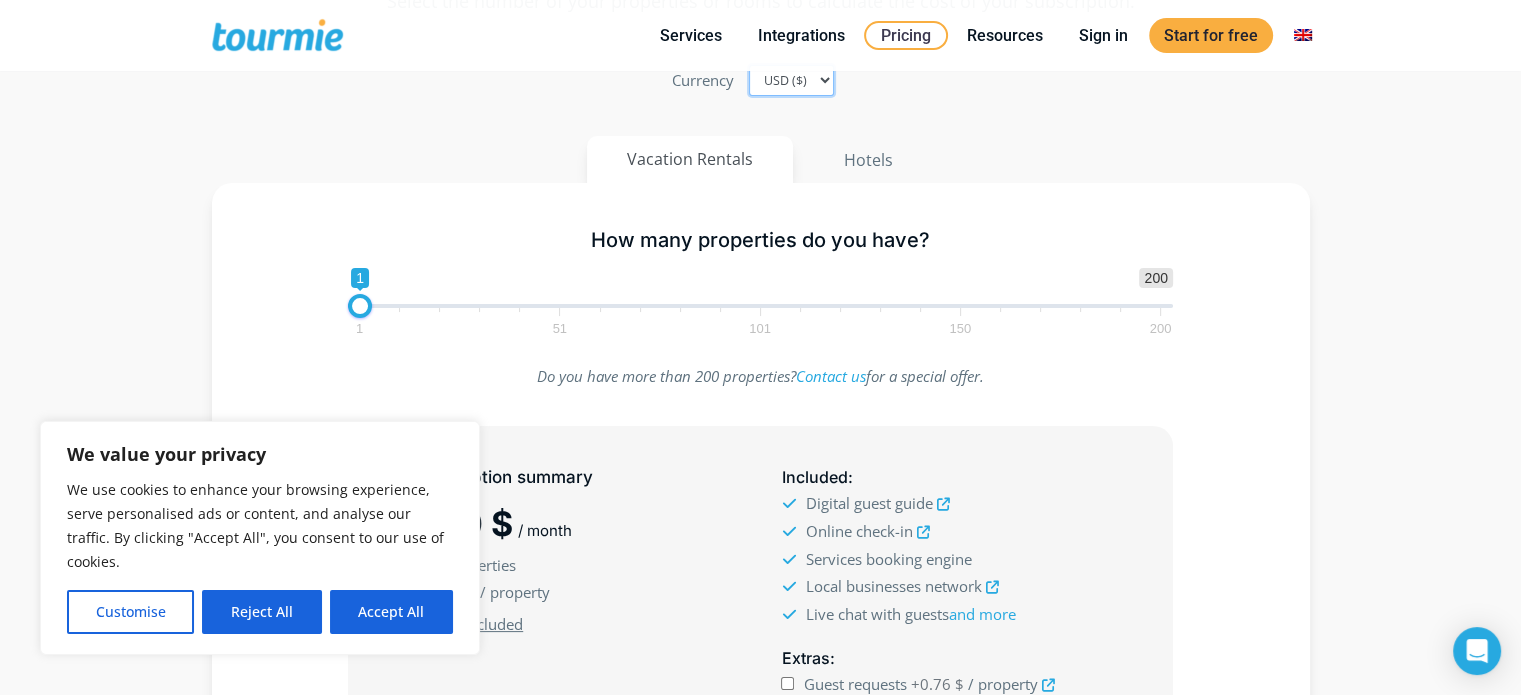 scroll, scrollTop: 200, scrollLeft: 0, axis: vertical 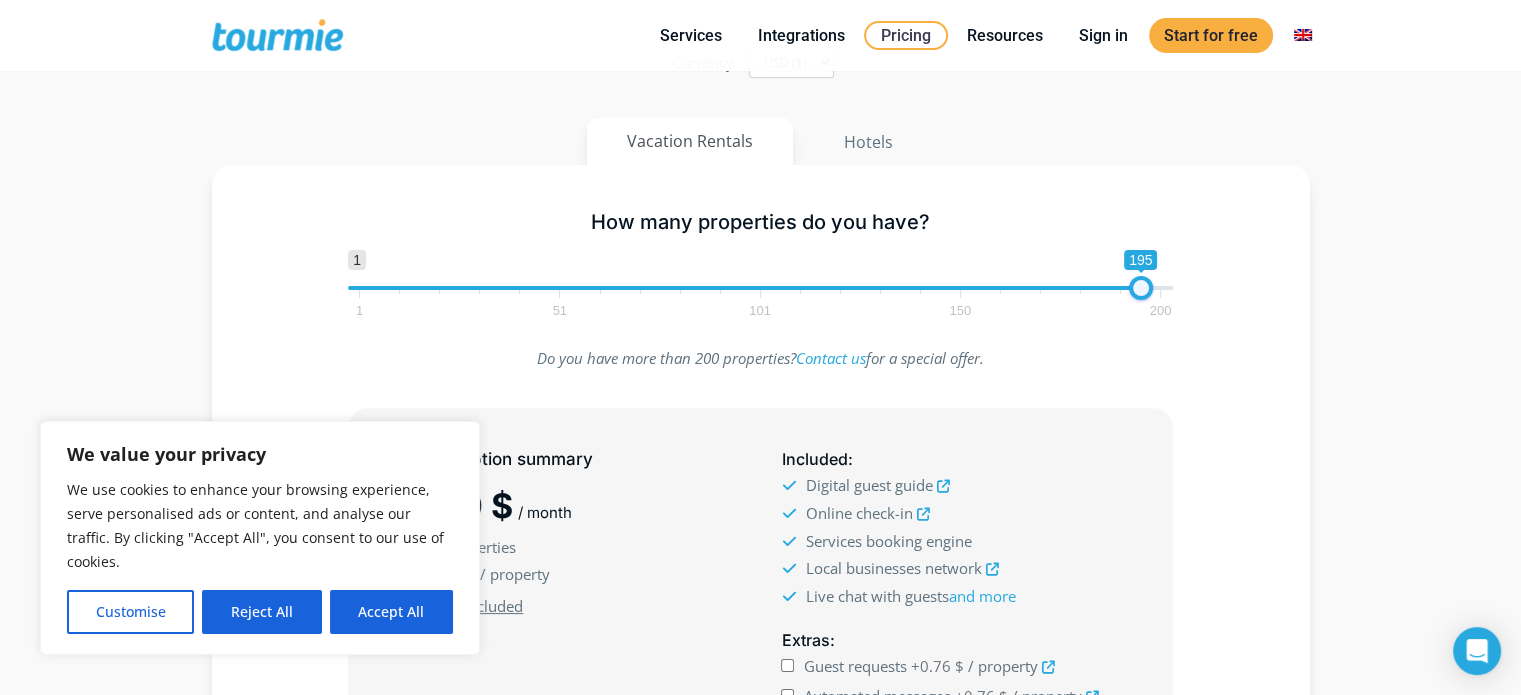 type on "182" 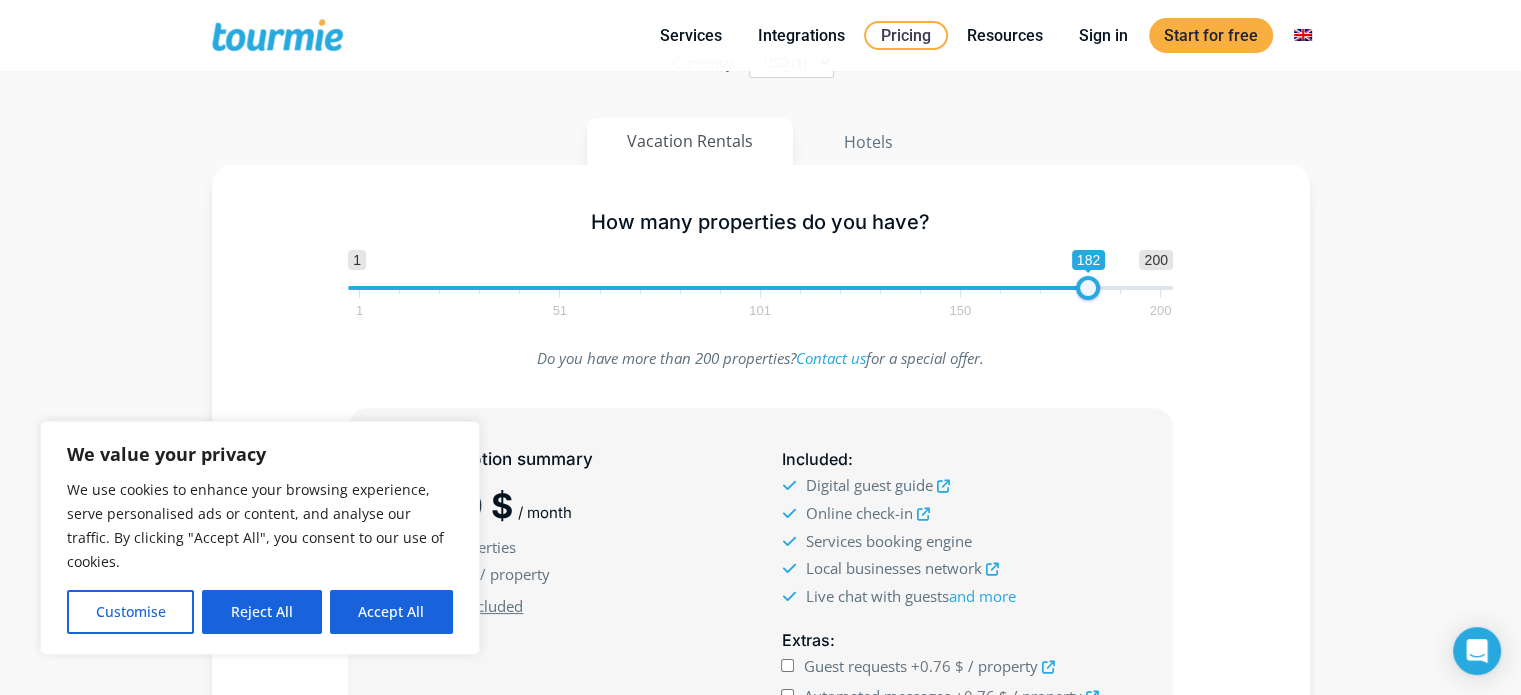 drag, startPoint x: 356, startPoint y: 283, endPoint x: 1085, endPoint y: 302, distance: 729.24756 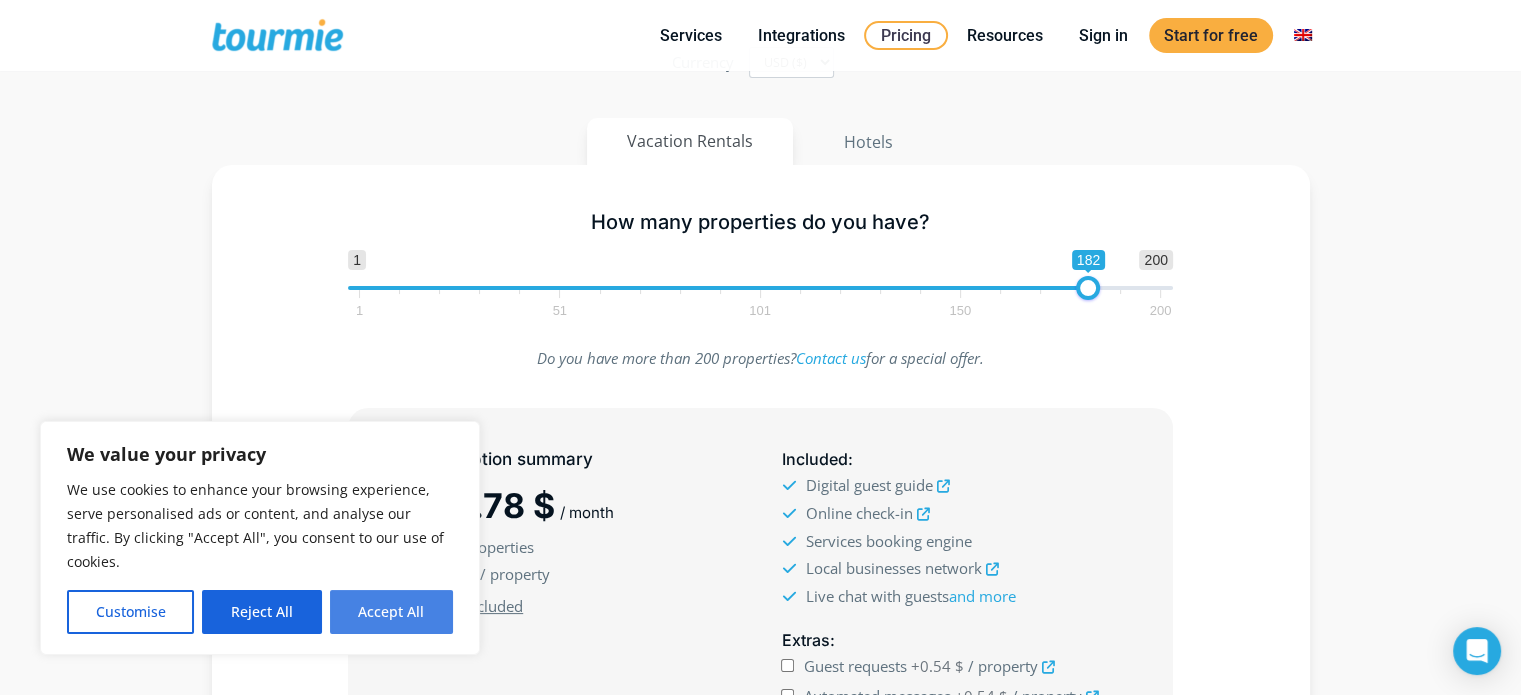 click on "Accept All" at bounding box center (391, 612) 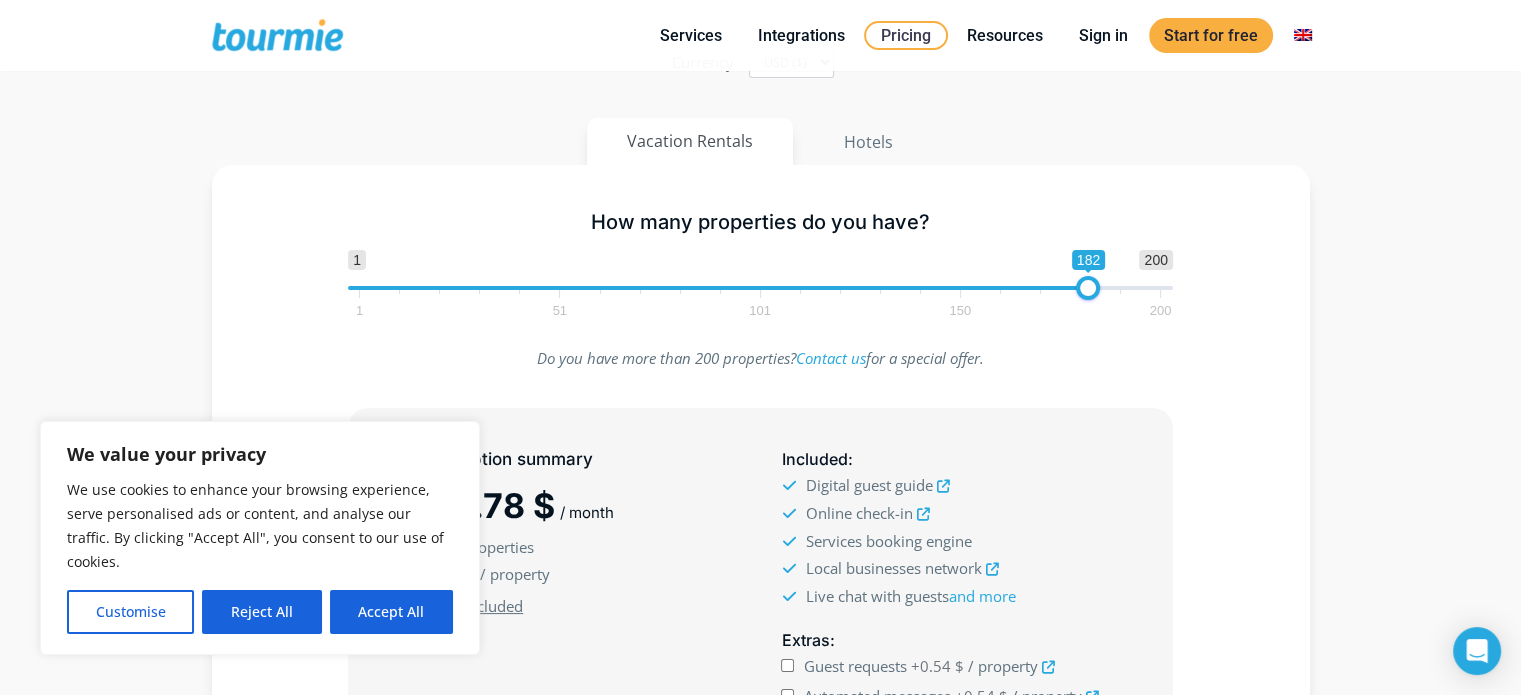 checkbox on "true" 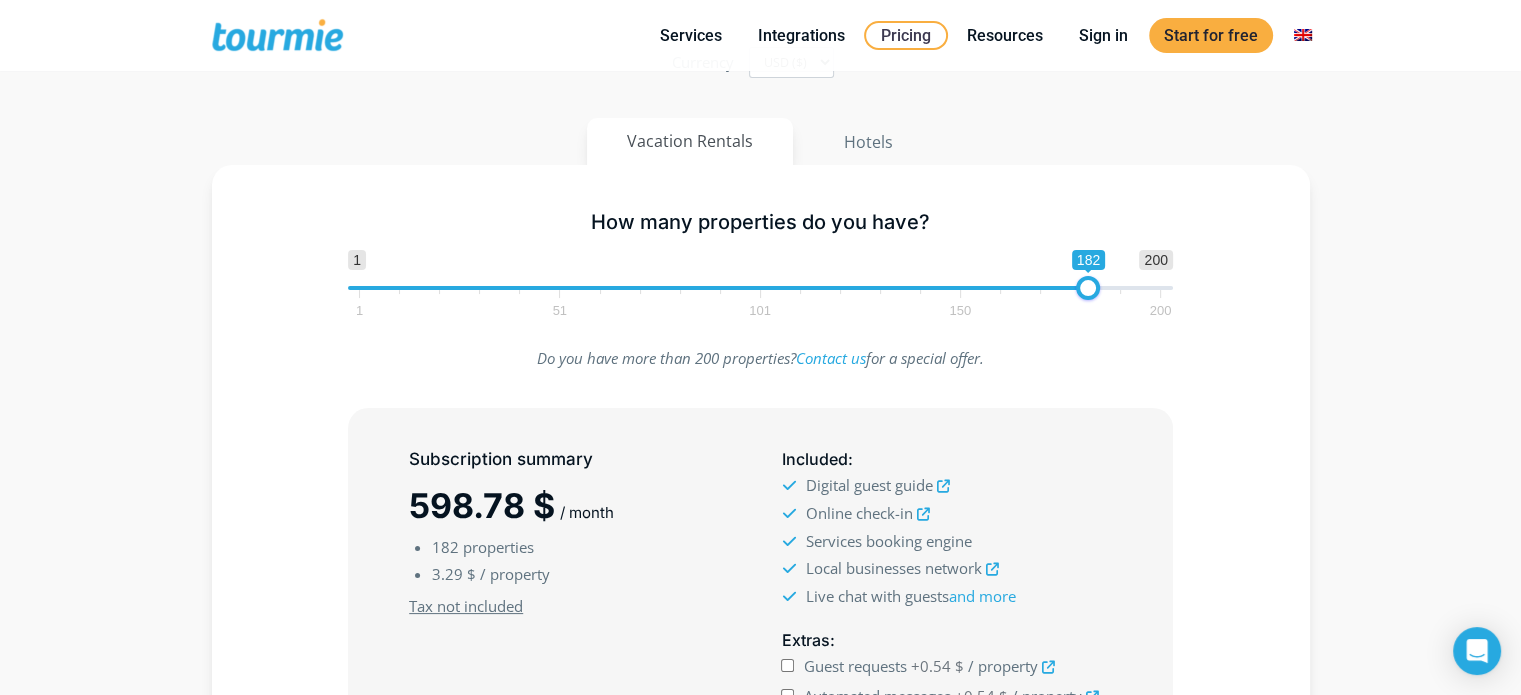scroll, scrollTop: 0, scrollLeft: 0, axis: both 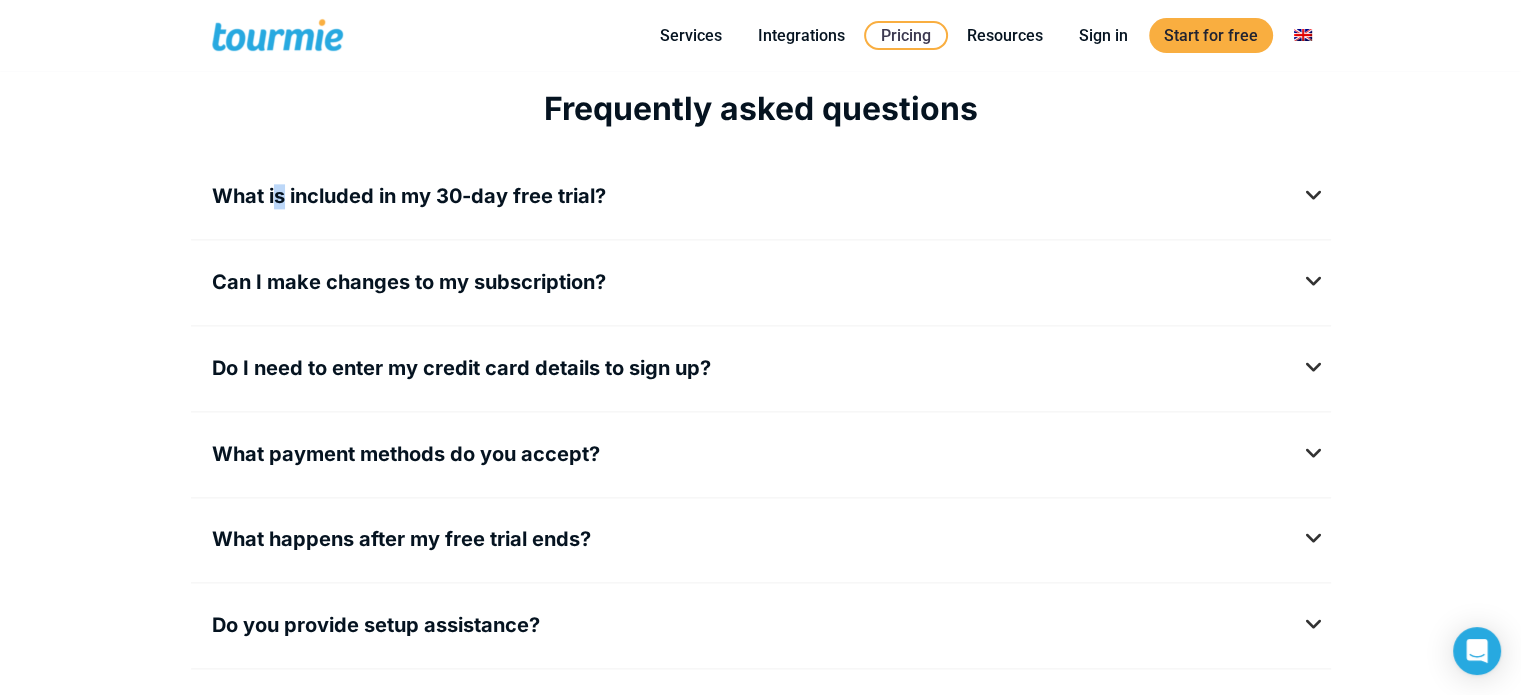 click on "What is included in my 30-day free trial?" at bounding box center (409, 196) 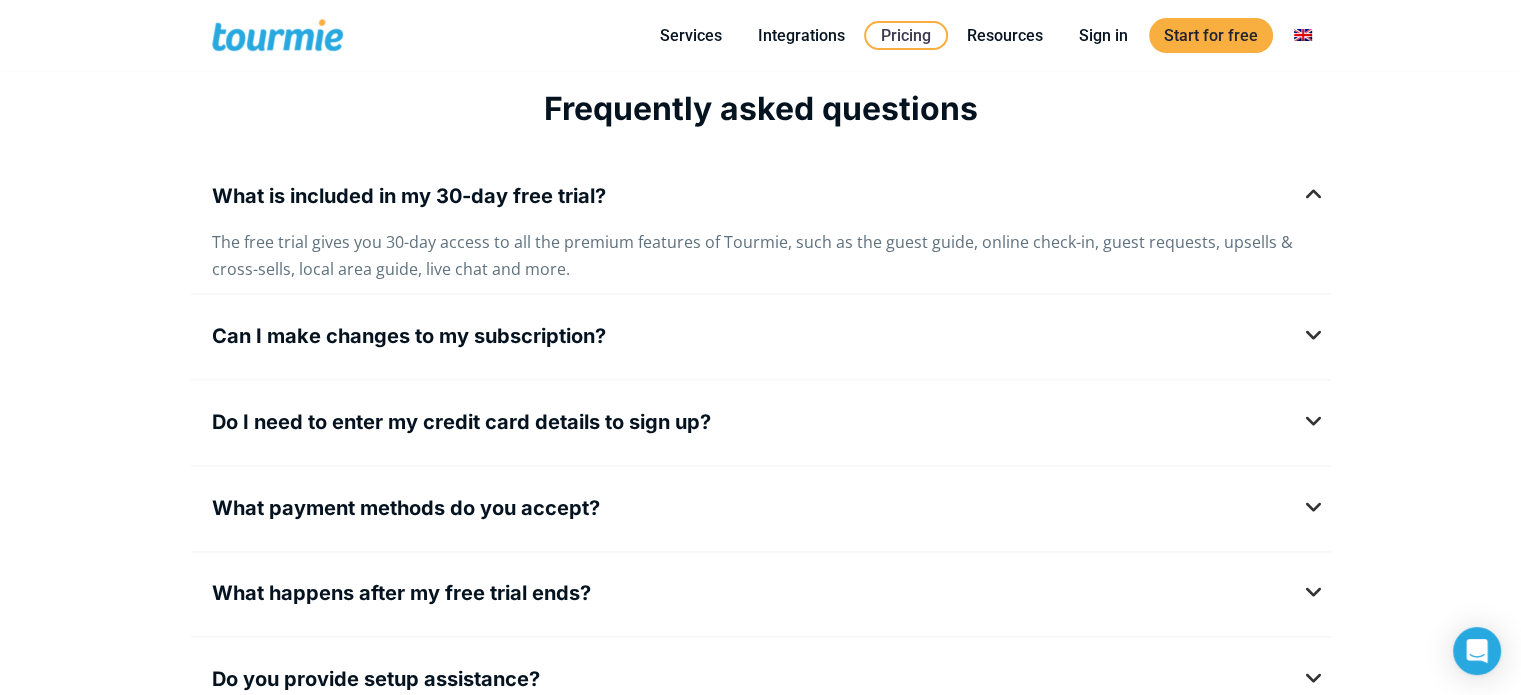 click on "Can I make changes to my subscription?" at bounding box center [409, 336] 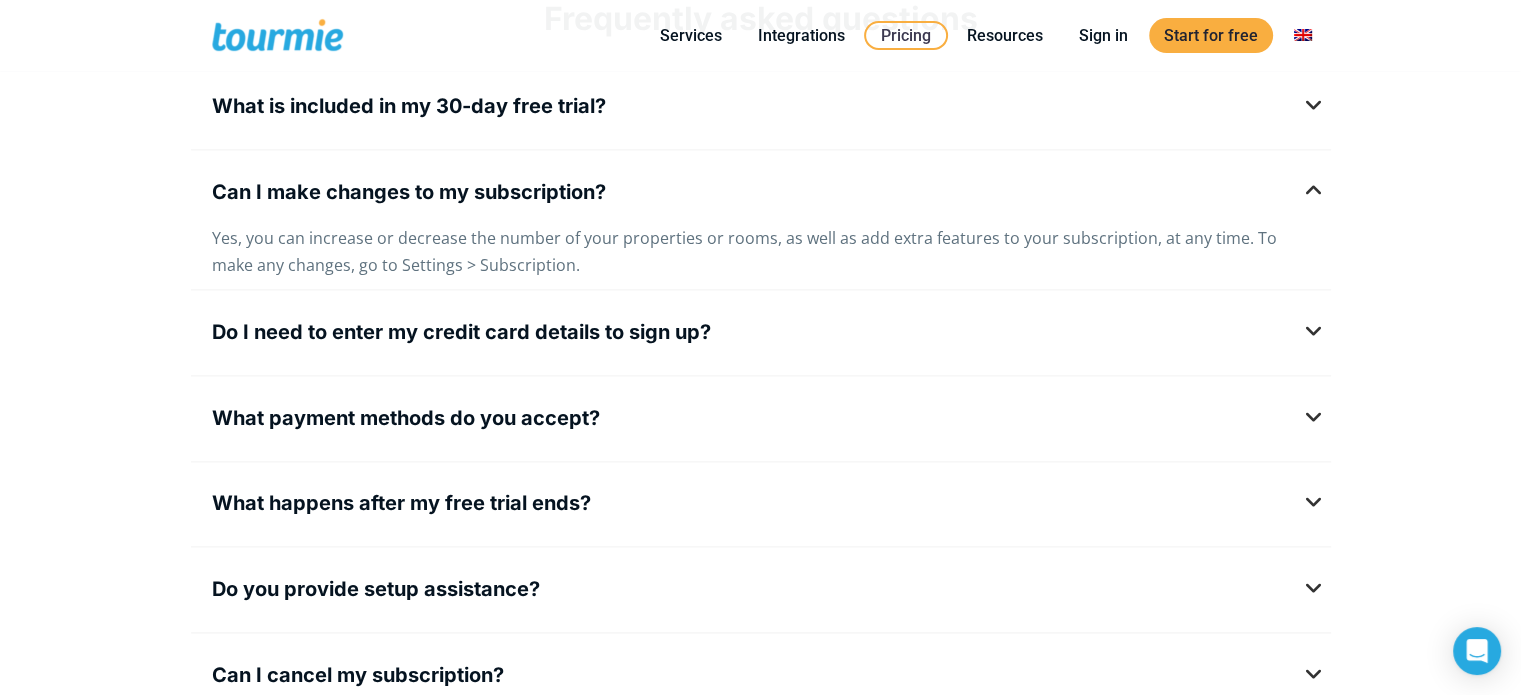 scroll, scrollTop: 2612, scrollLeft: 0, axis: vertical 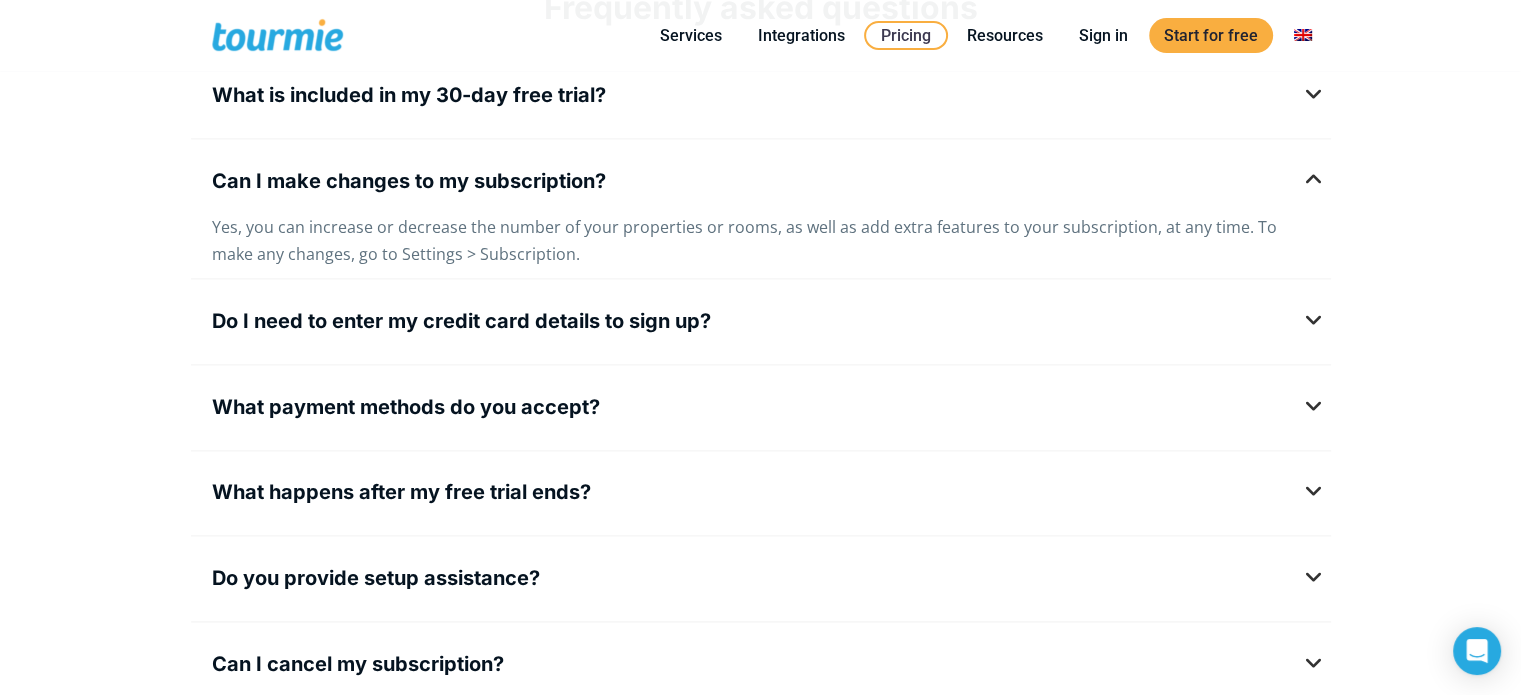 click on "Do I need to enter my credit card details to sign up?" at bounding box center [461, 321] 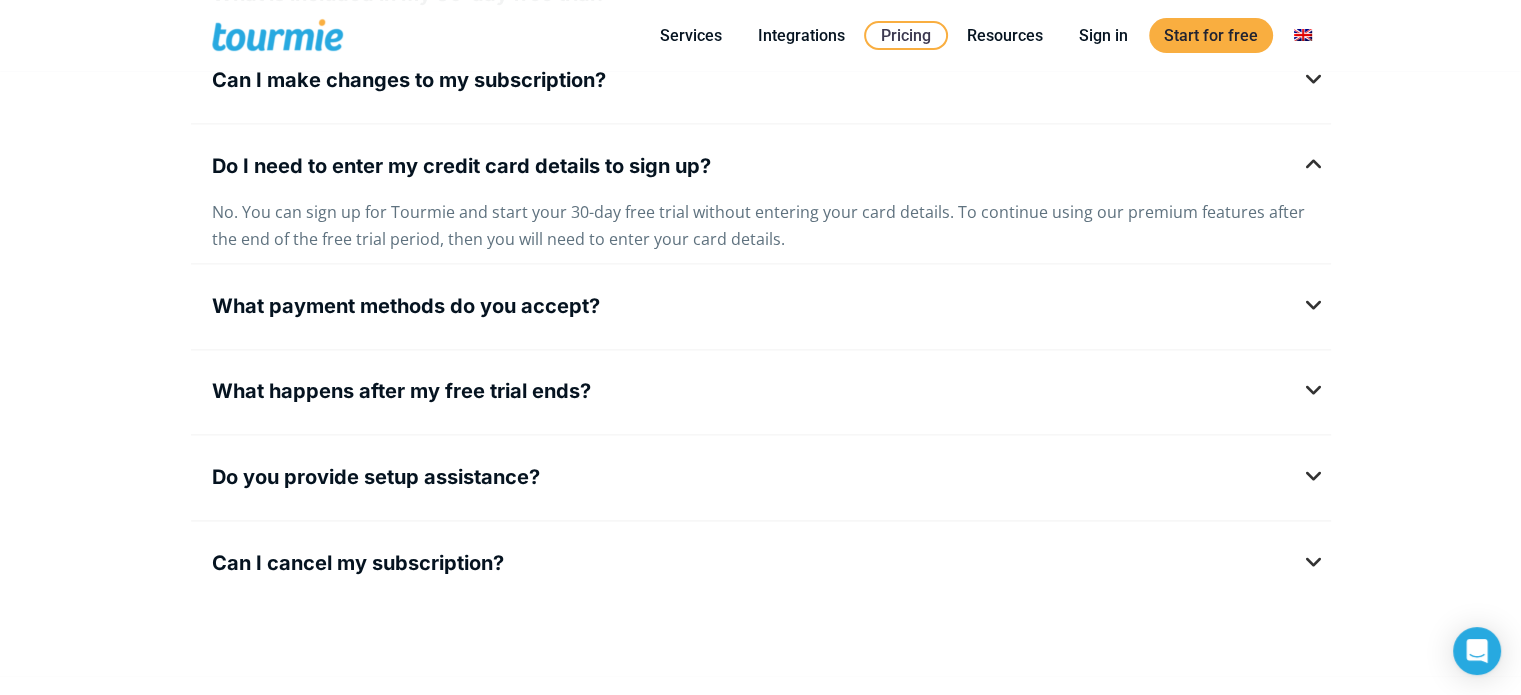 scroll, scrollTop: 2714, scrollLeft: 0, axis: vertical 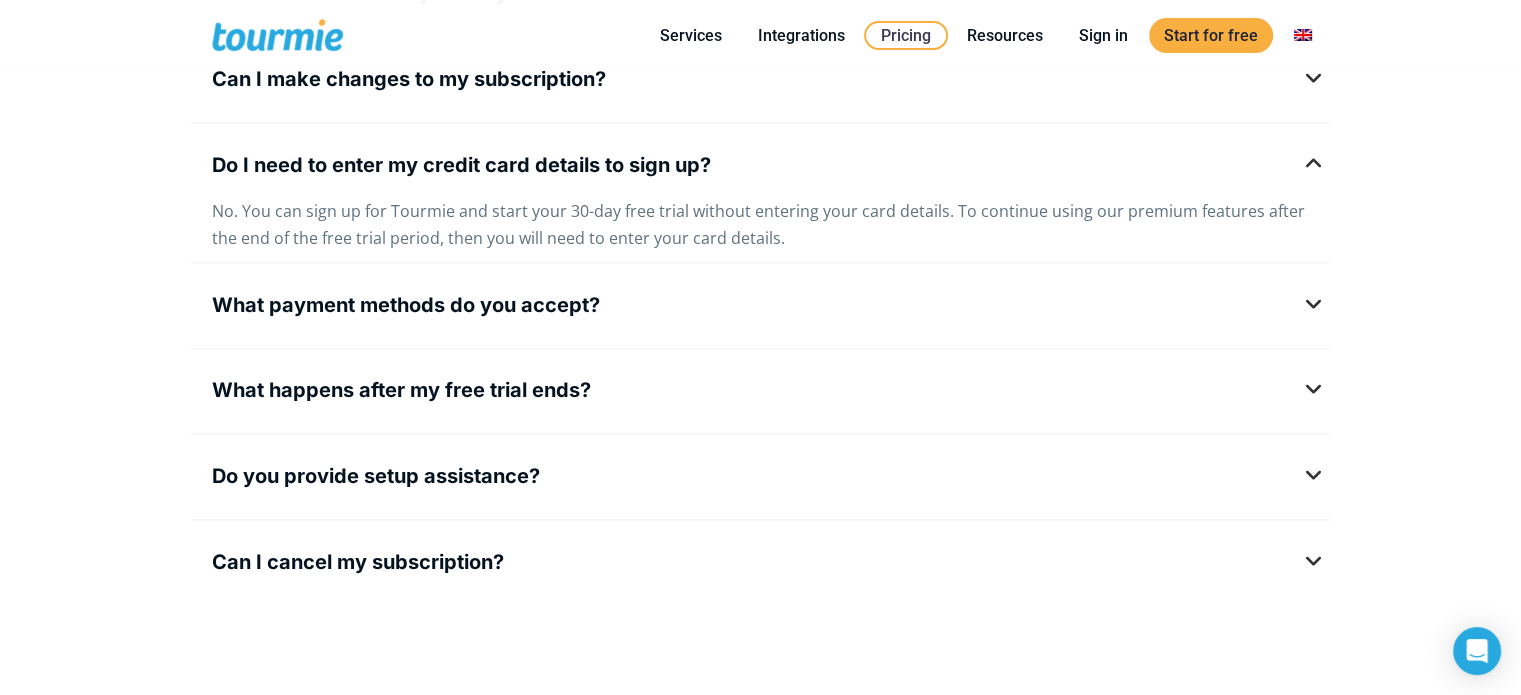 click on "What payment methods do you accept?" at bounding box center [406, 305] 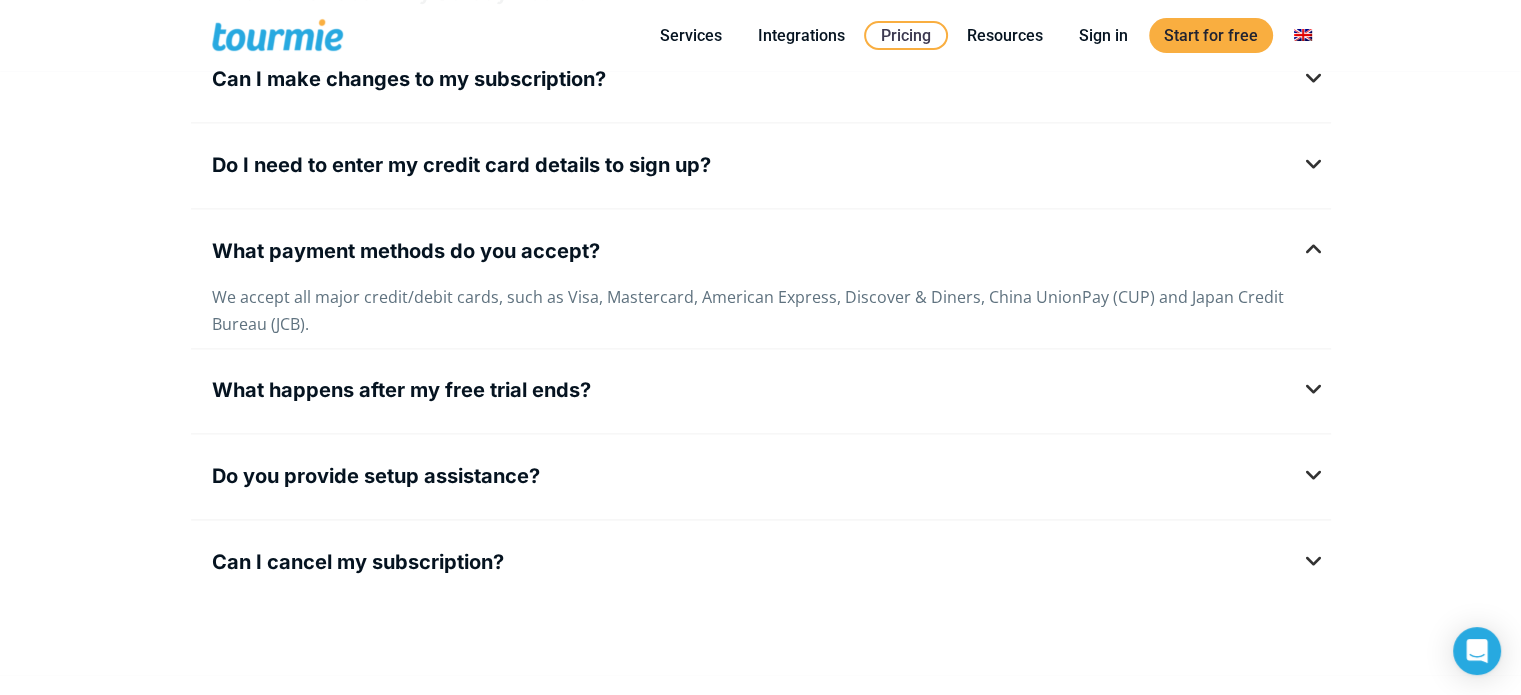 click on "What happens after my free trial ends?" at bounding box center [401, 390] 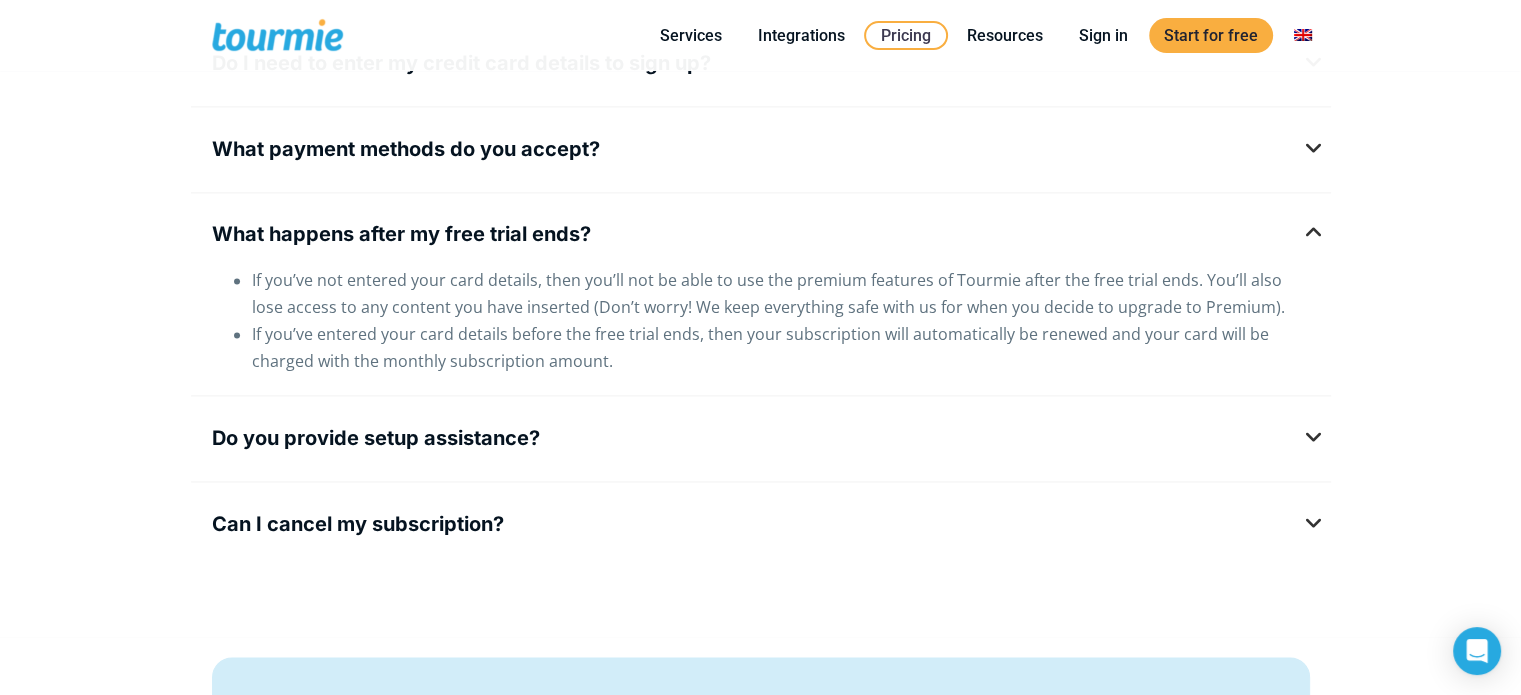 scroll, scrollTop: 2816, scrollLeft: 0, axis: vertical 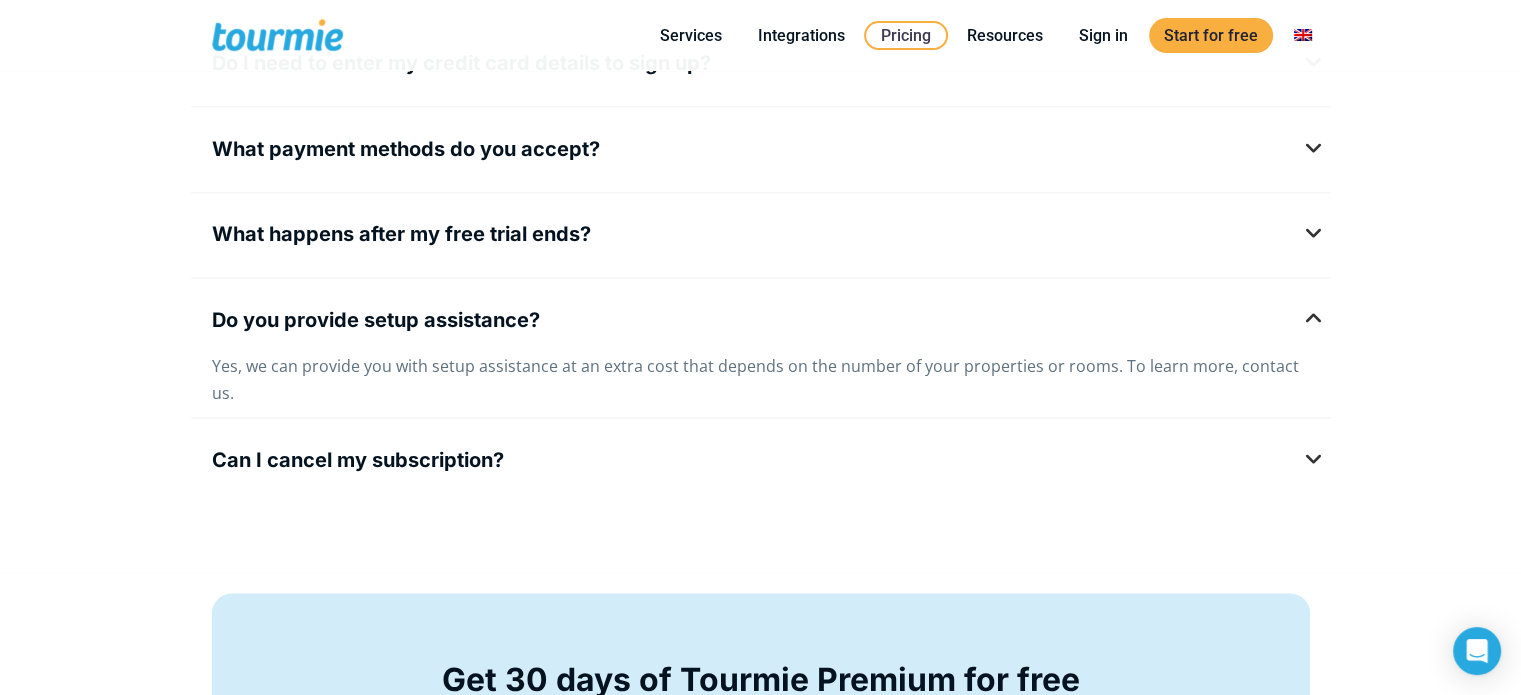 click on "Can I cancel my subscription?
Yes, you can cancel your Tourmie subscription at any time. To cancel your subscription, contact us." at bounding box center [761, 465] 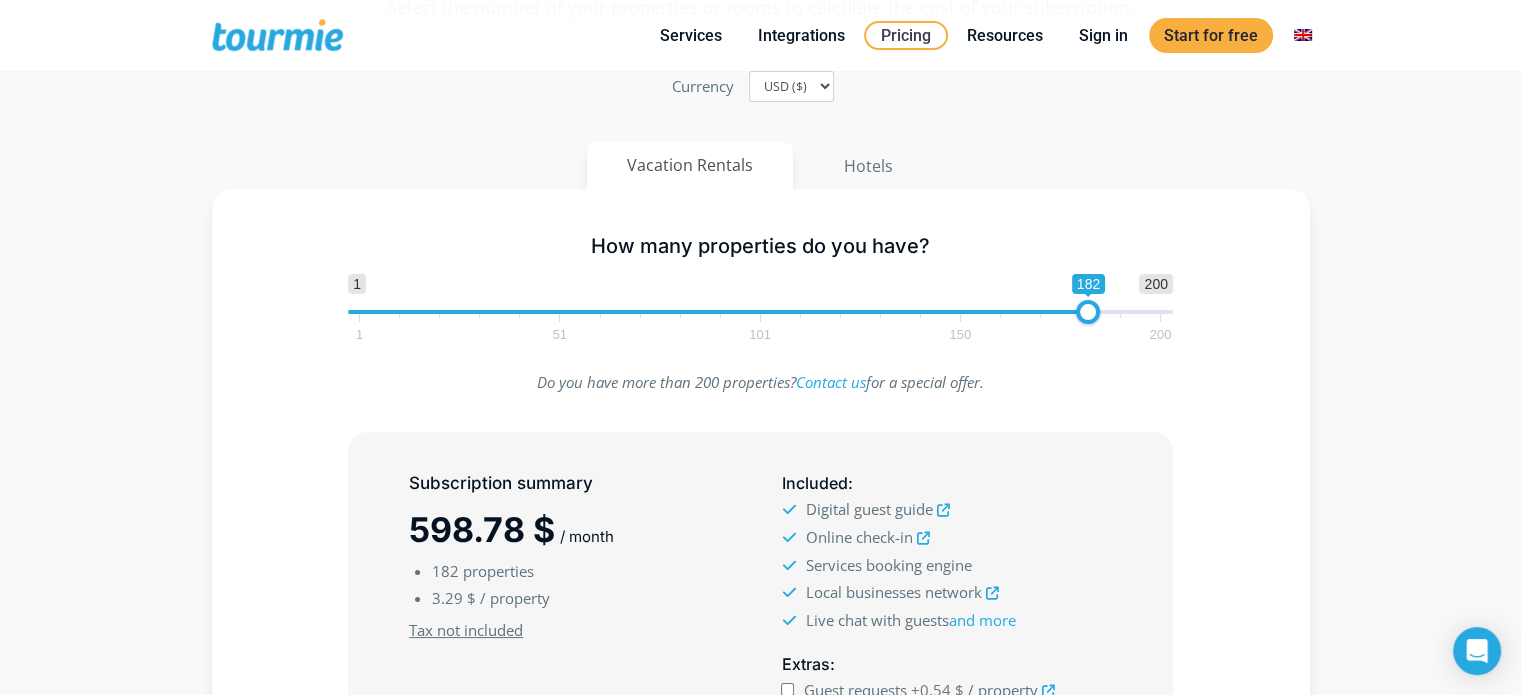 scroll, scrollTop: 104, scrollLeft: 0, axis: vertical 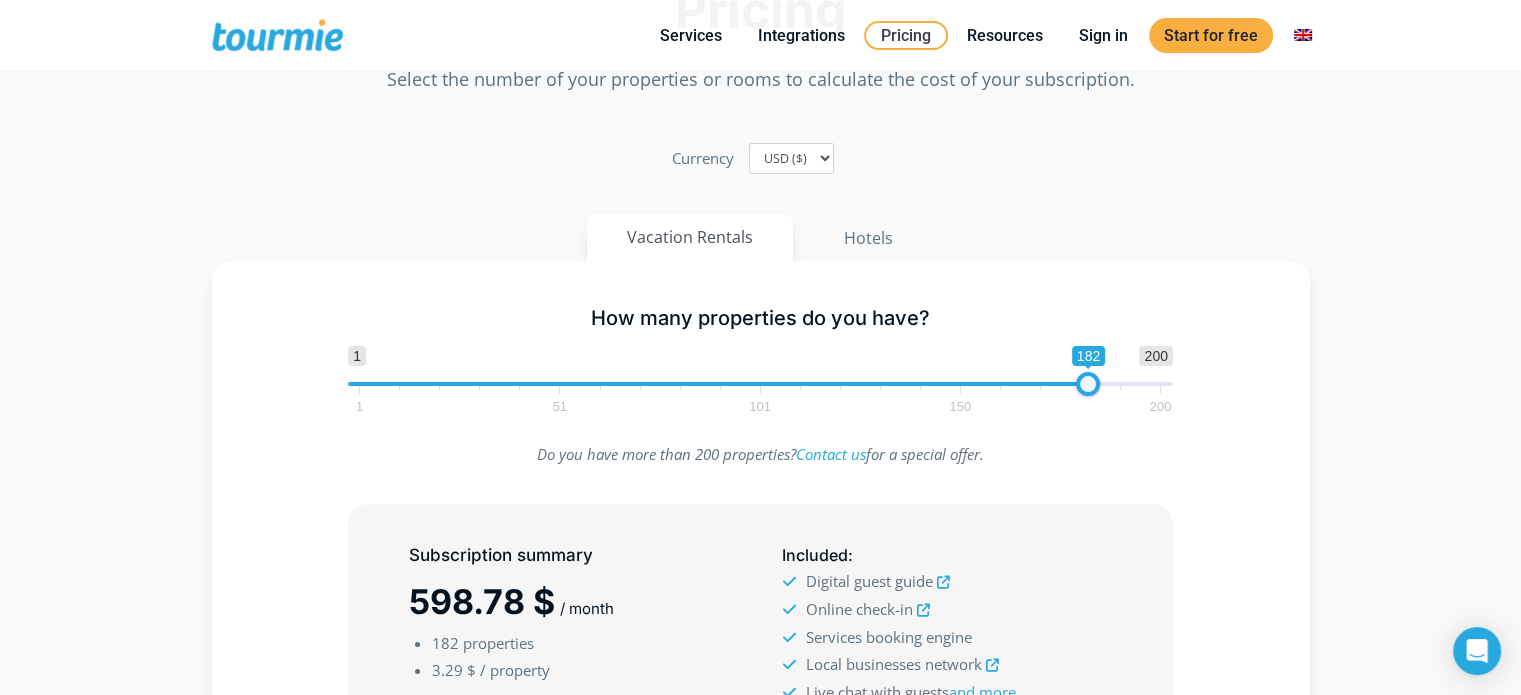 type on "200" 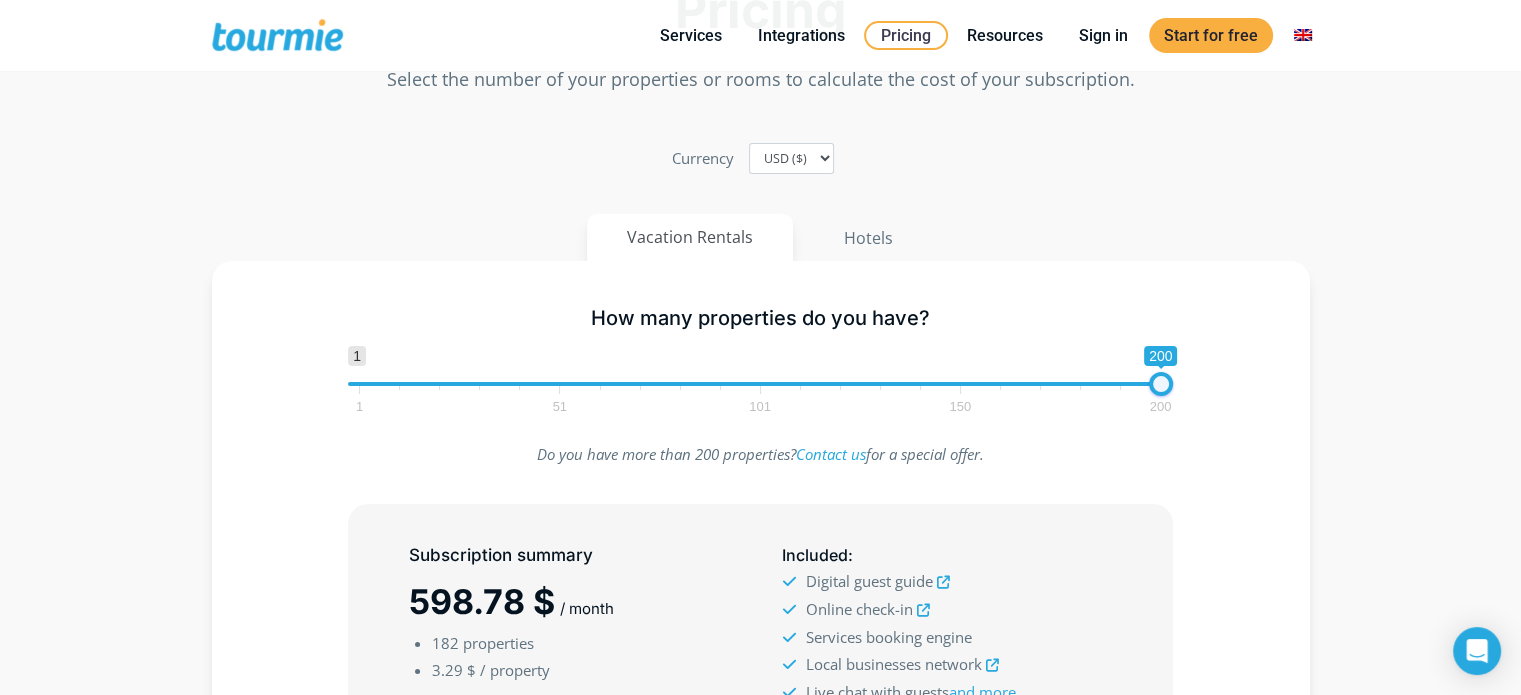 drag, startPoint x: 1088, startPoint y: 379, endPoint x: 1183, endPoint y: 379, distance: 95 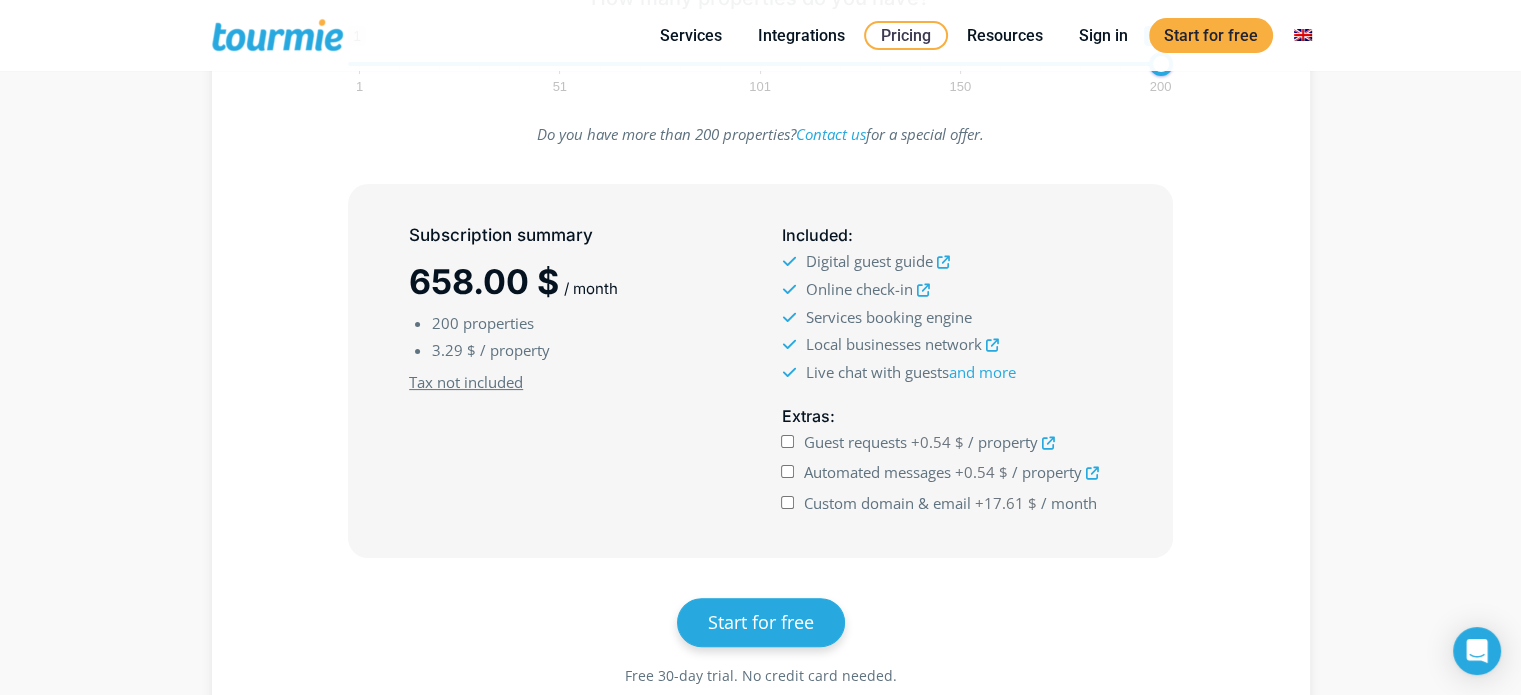 scroll, scrollTop: 435, scrollLeft: 0, axis: vertical 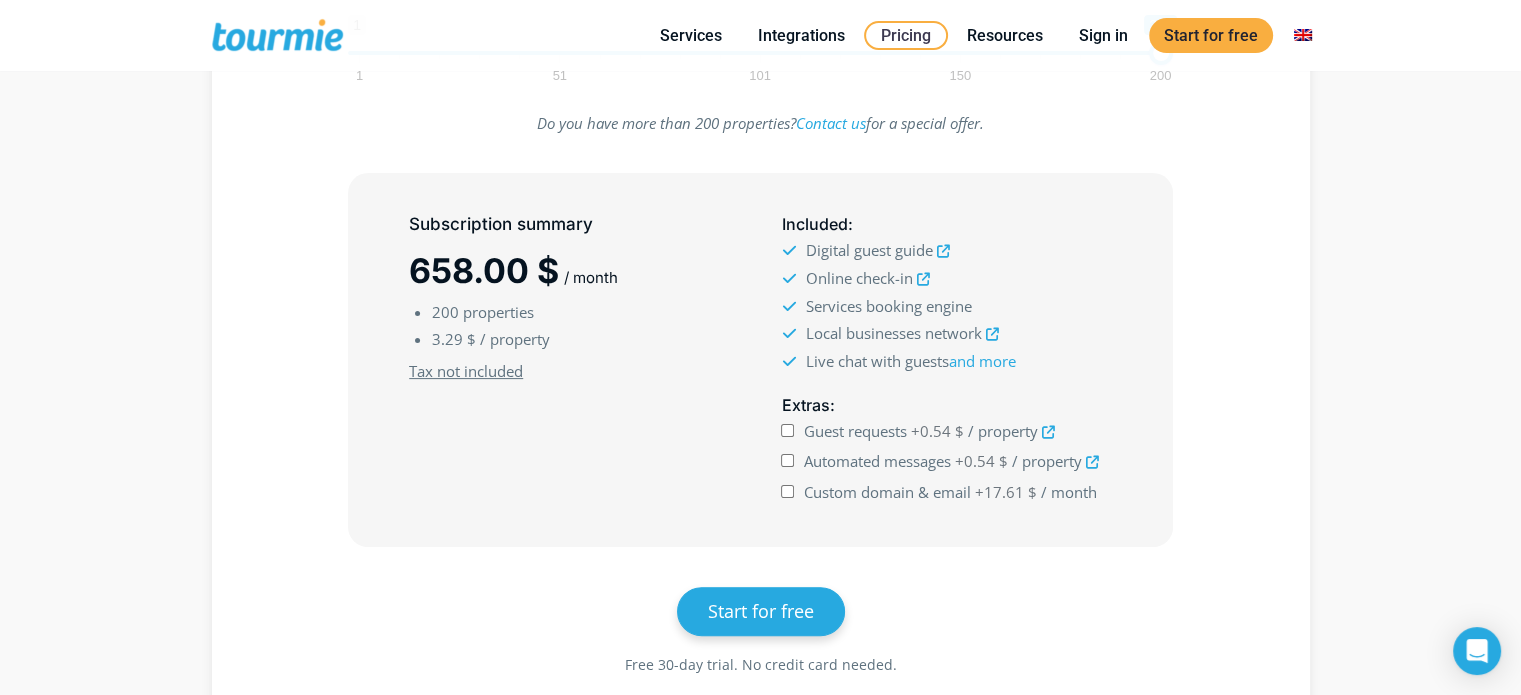 click at bounding box center (1048, 432) 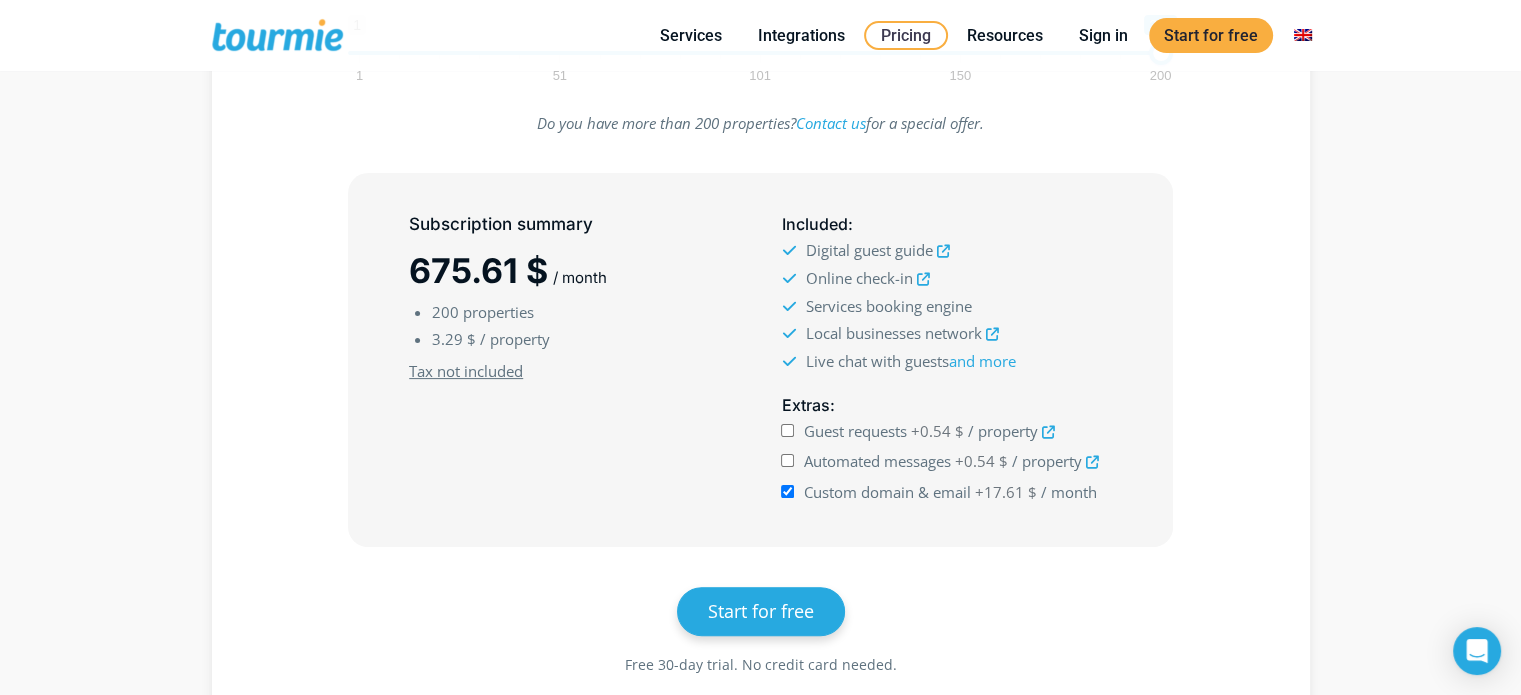 click on "/ month" at bounding box center [1069, 492] 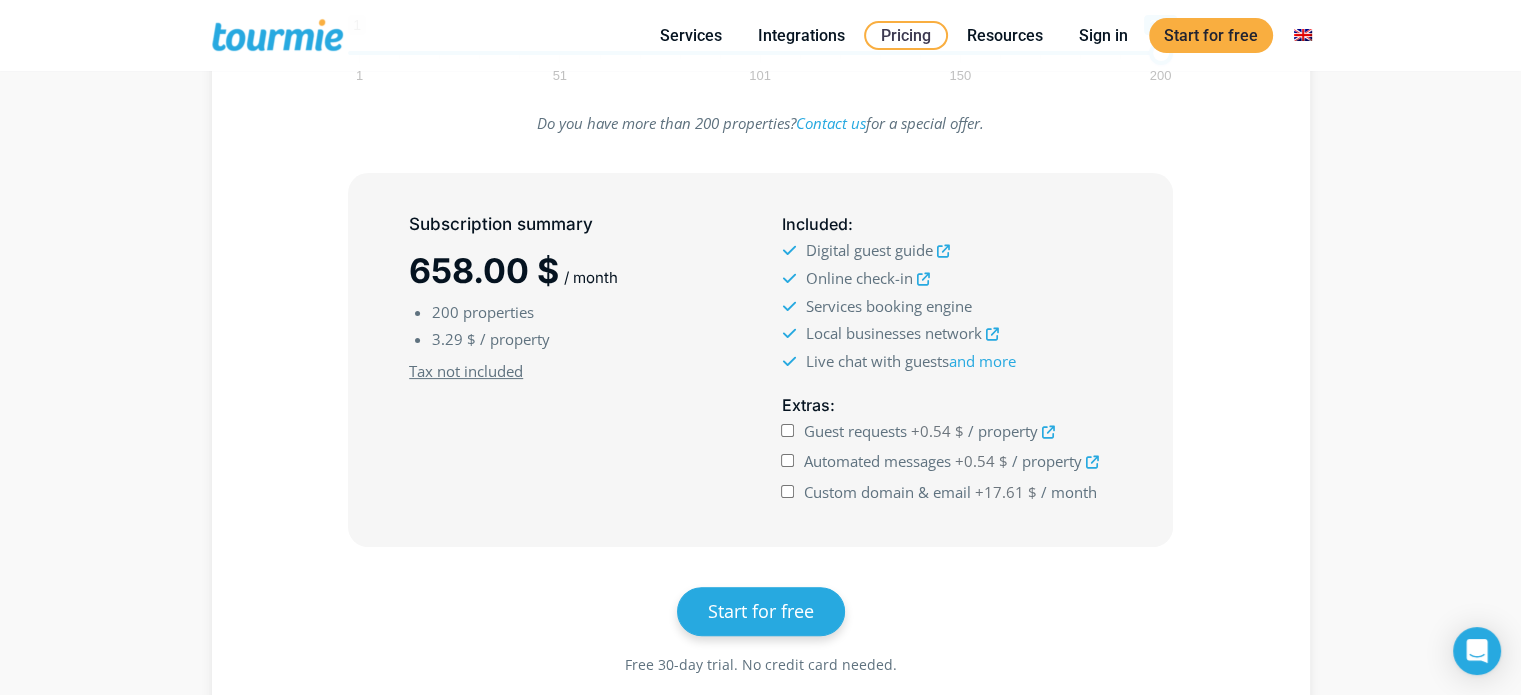 click on "/ month" at bounding box center [1069, 492] 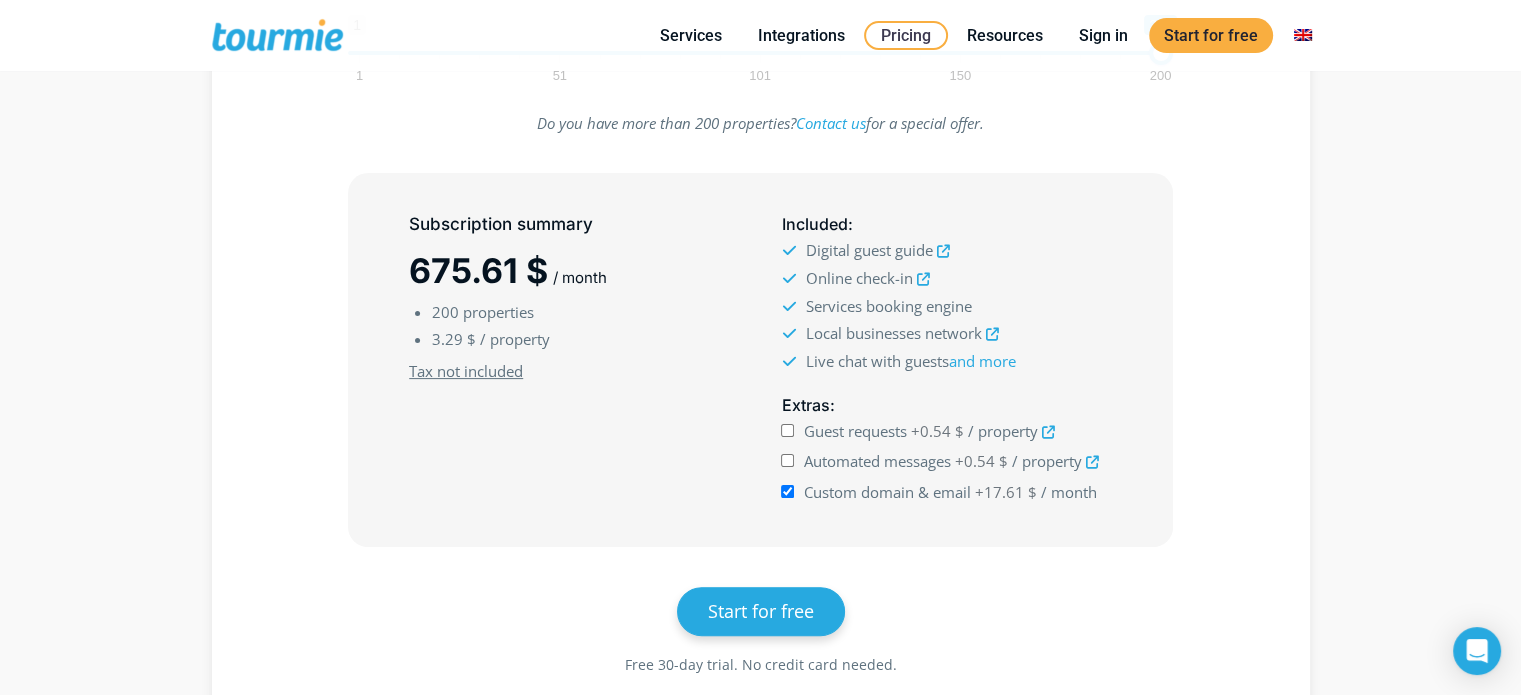 click on "Custom domain & email   +17.61 $   / month" at bounding box center (787, 491) 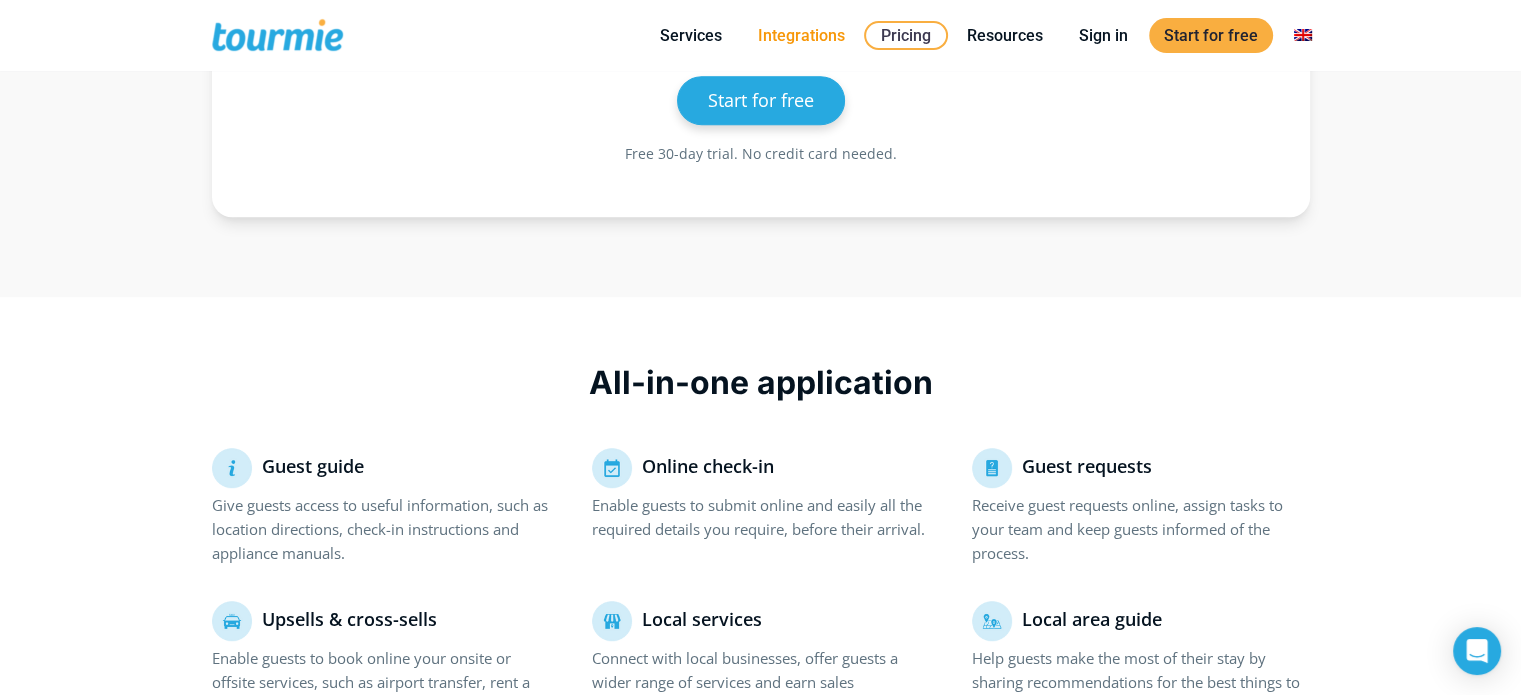 scroll, scrollTop: 908, scrollLeft: 0, axis: vertical 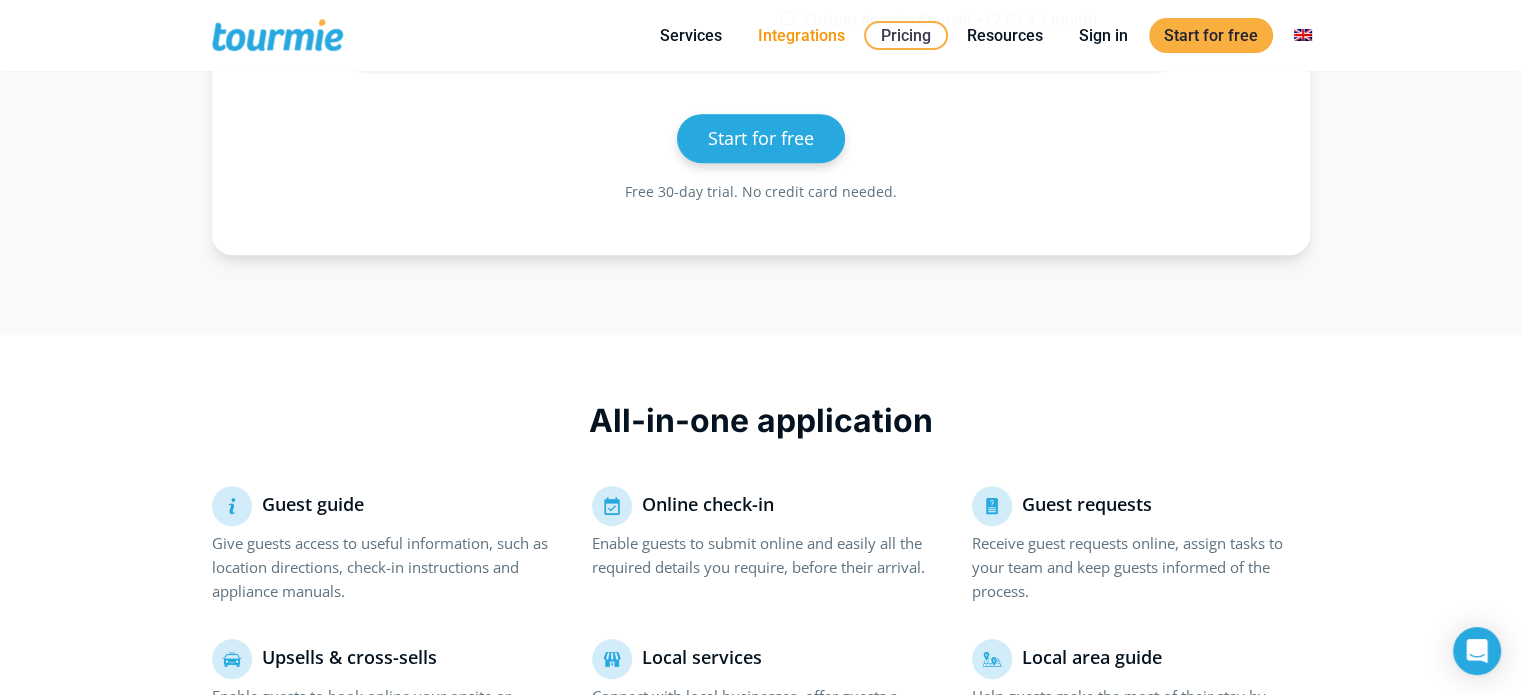 click on "Integrations" at bounding box center (801, 35) 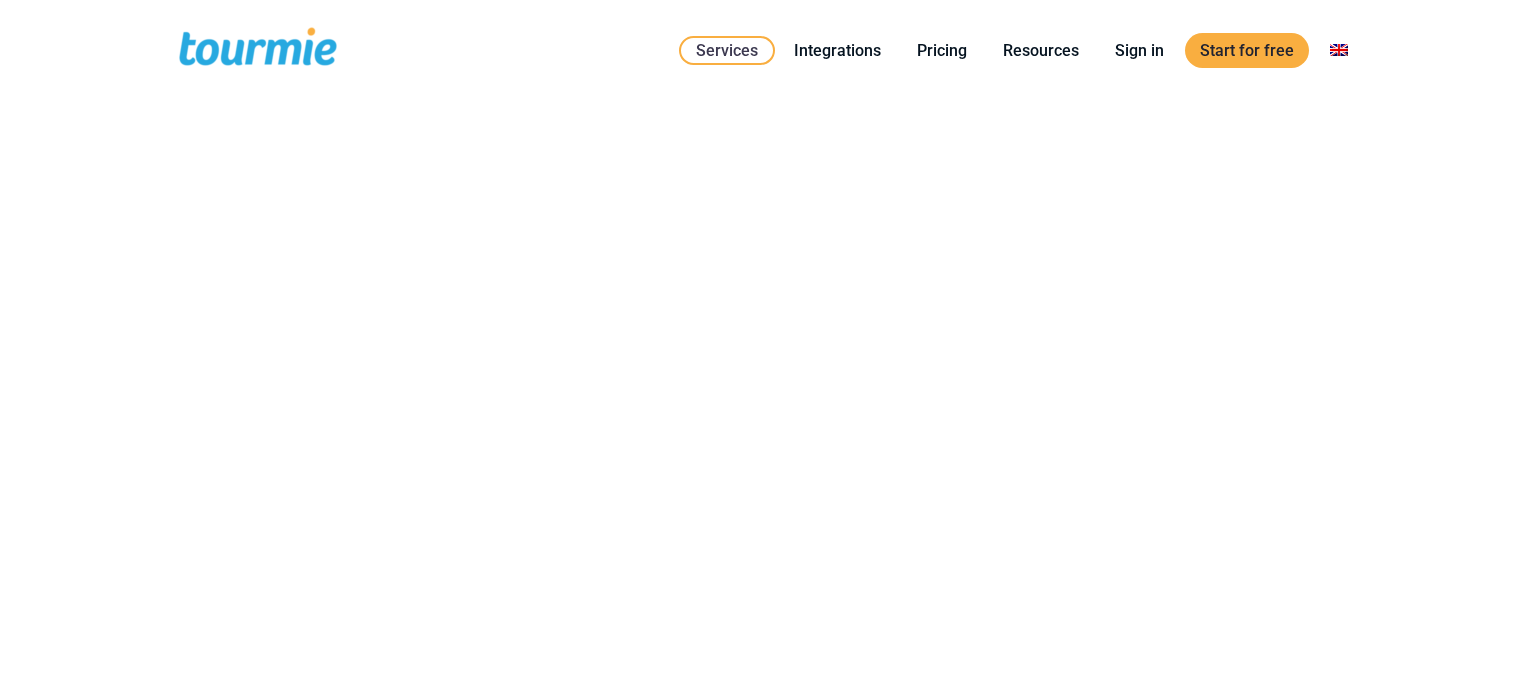 scroll, scrollTop: 0, scrollLeft: 0, axis: both 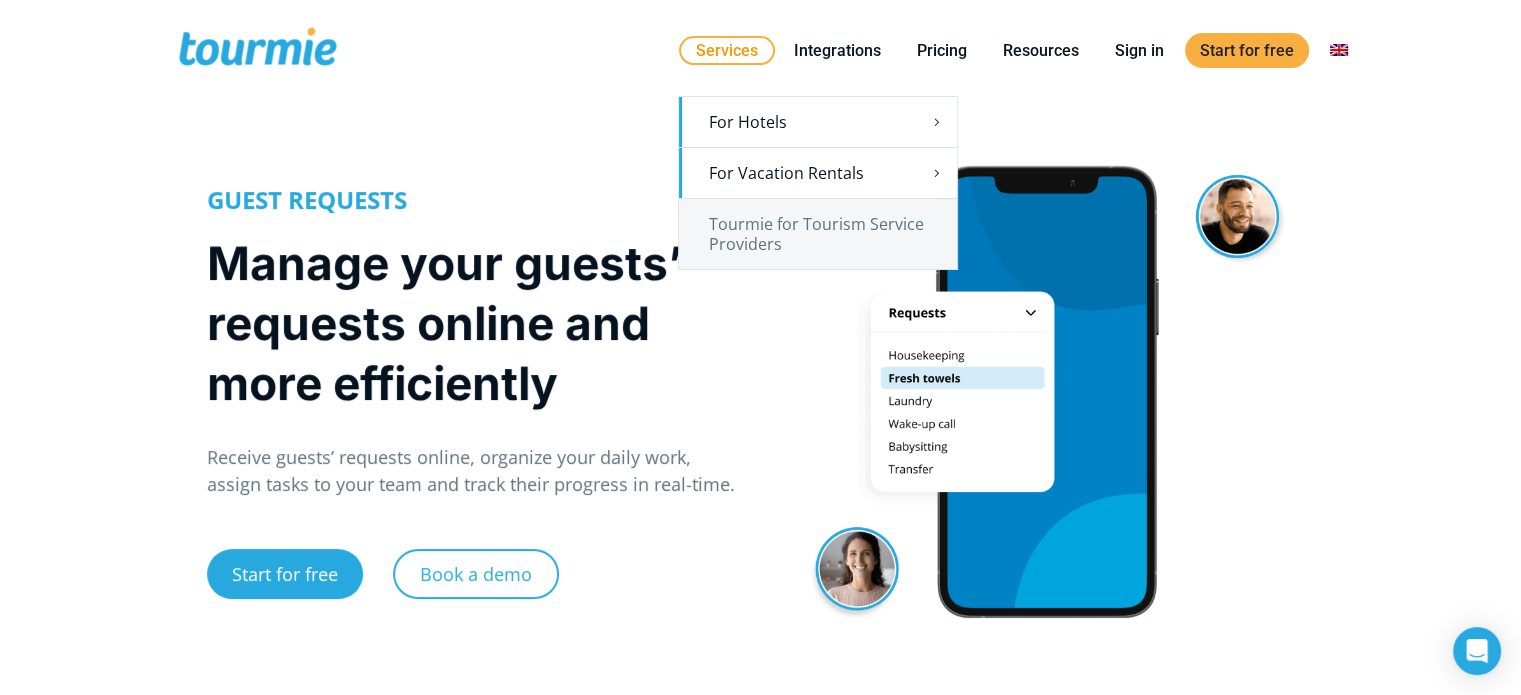 click on "Services" at bounding box center [727, 50] 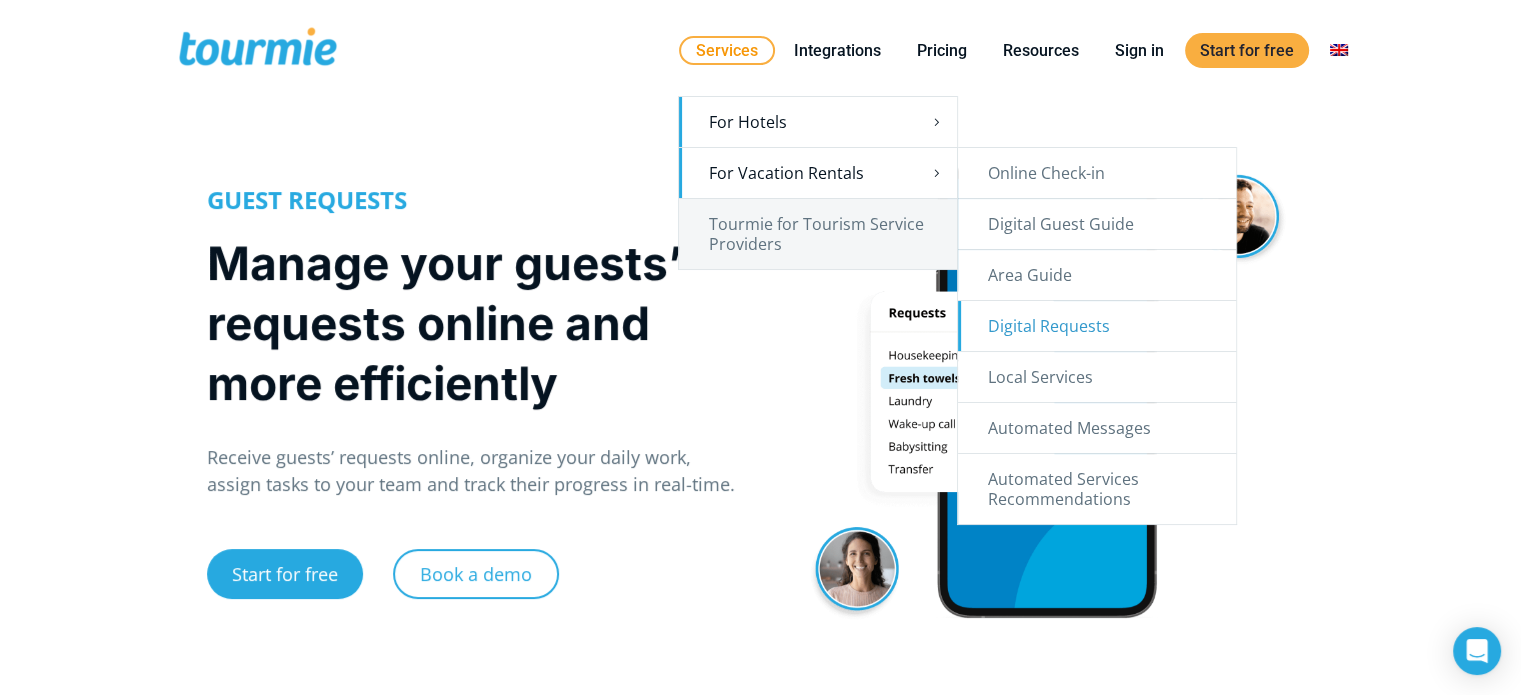 click on "For Vacation Rentals" at bounding box center (818, 173) 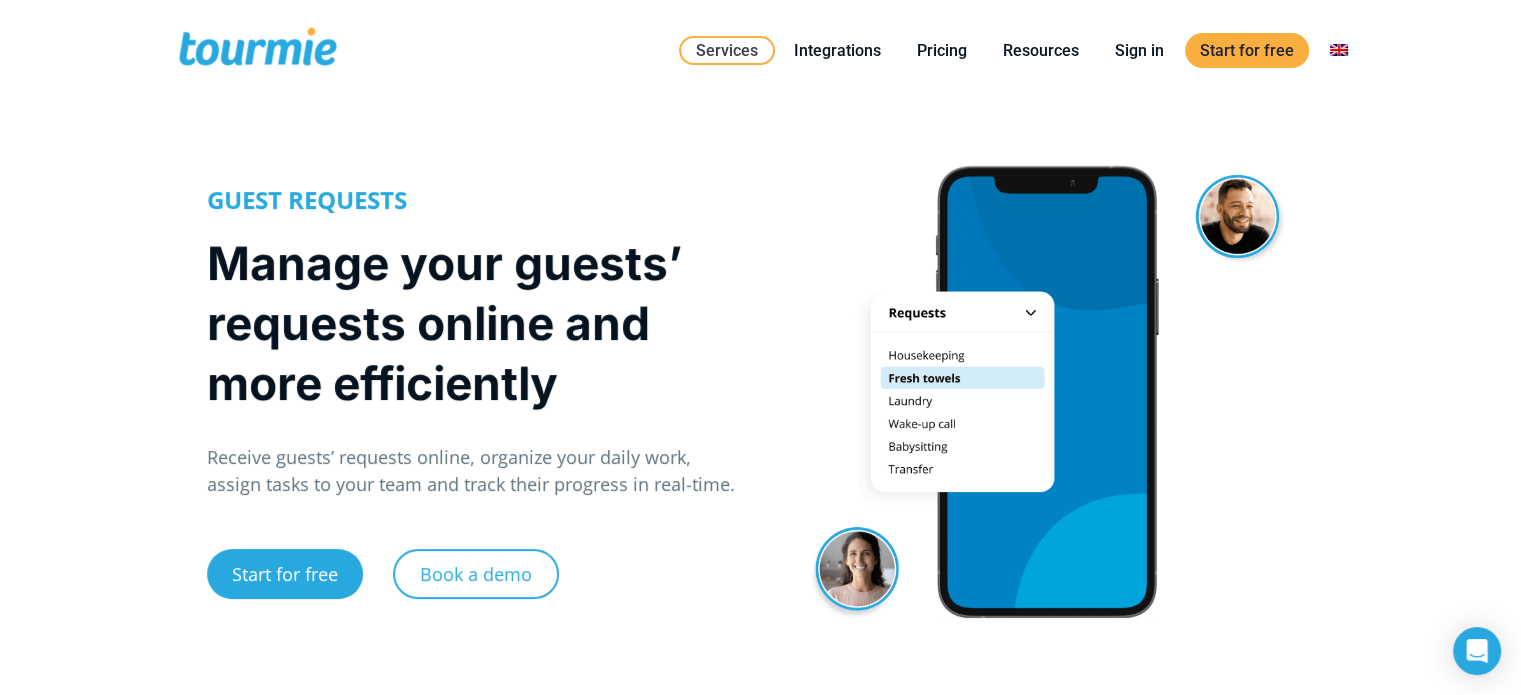 click at bounding box center (258, 50) 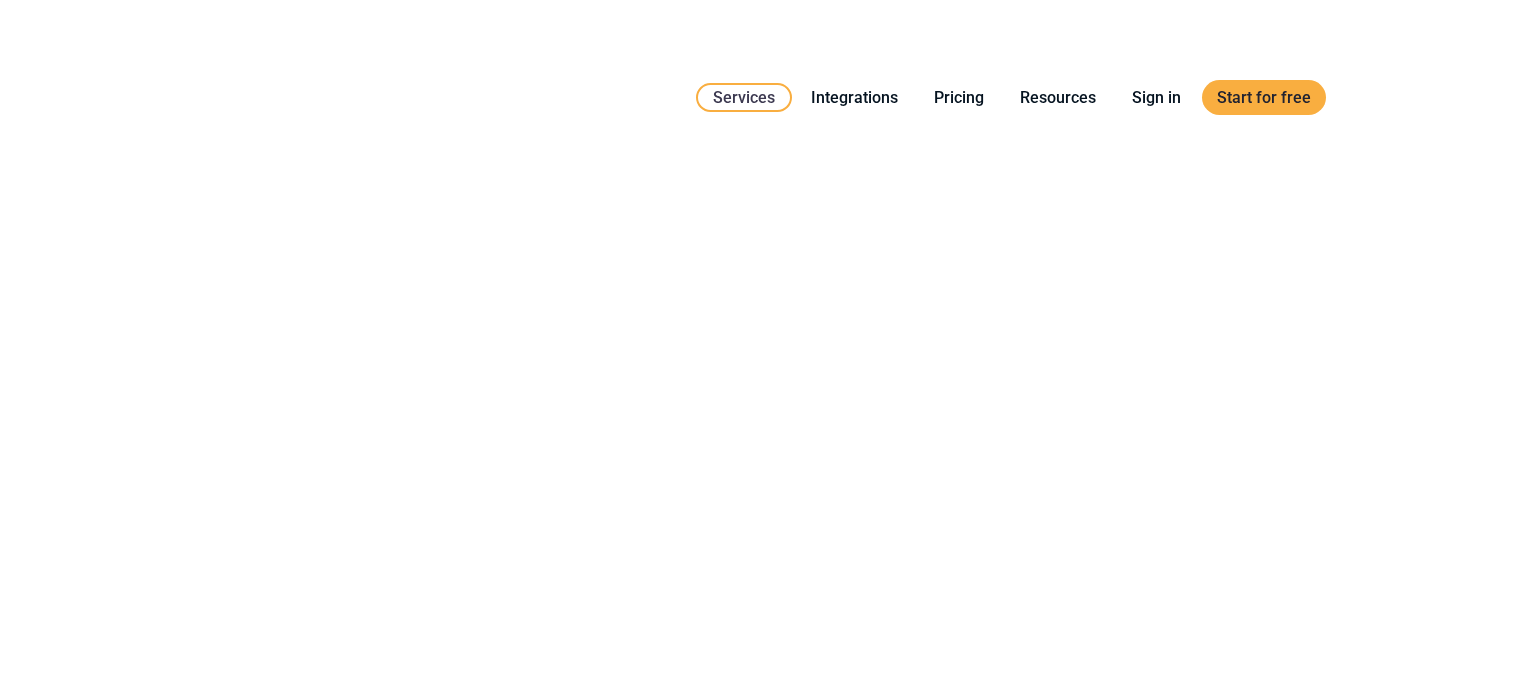 scroll, scrollTop: 0, scrollLeft: 0, axis: both 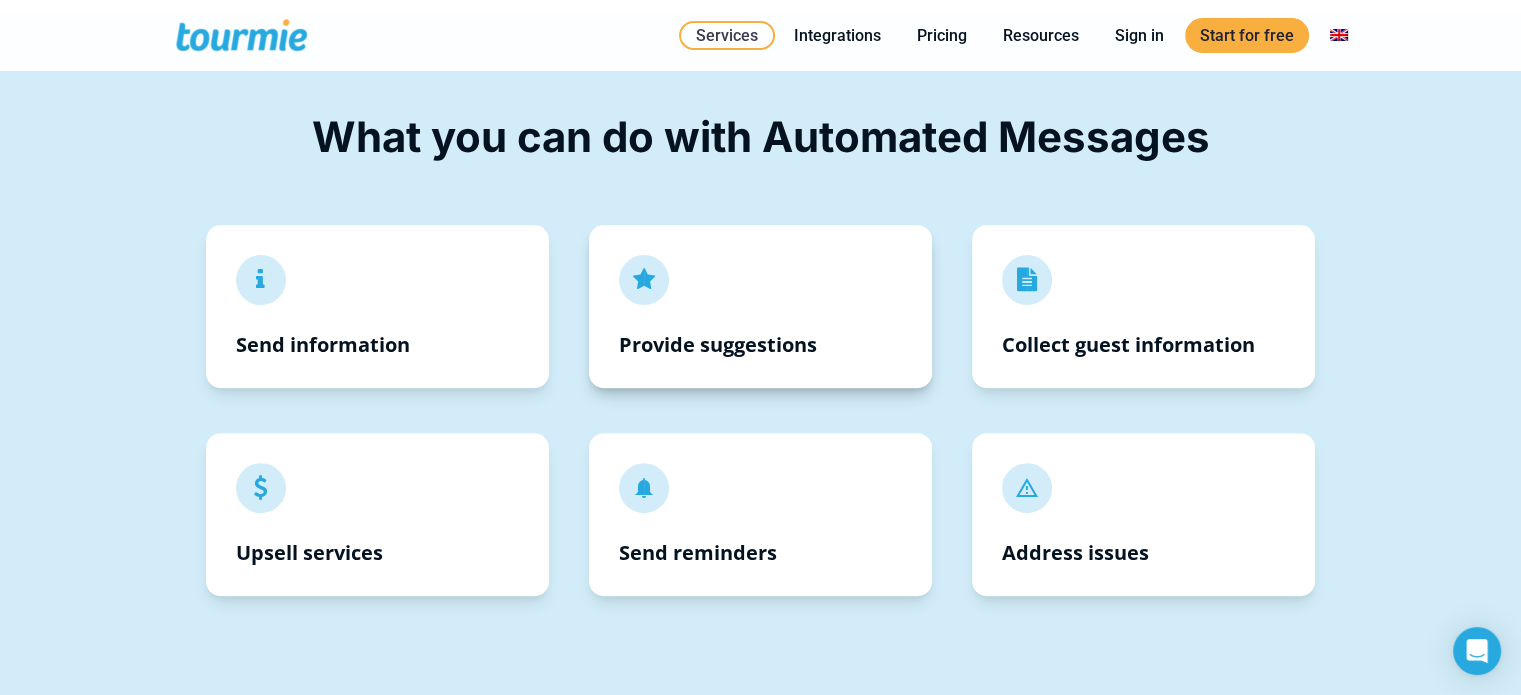 click on "Provide suggestions" at bounding box center (718, 344) 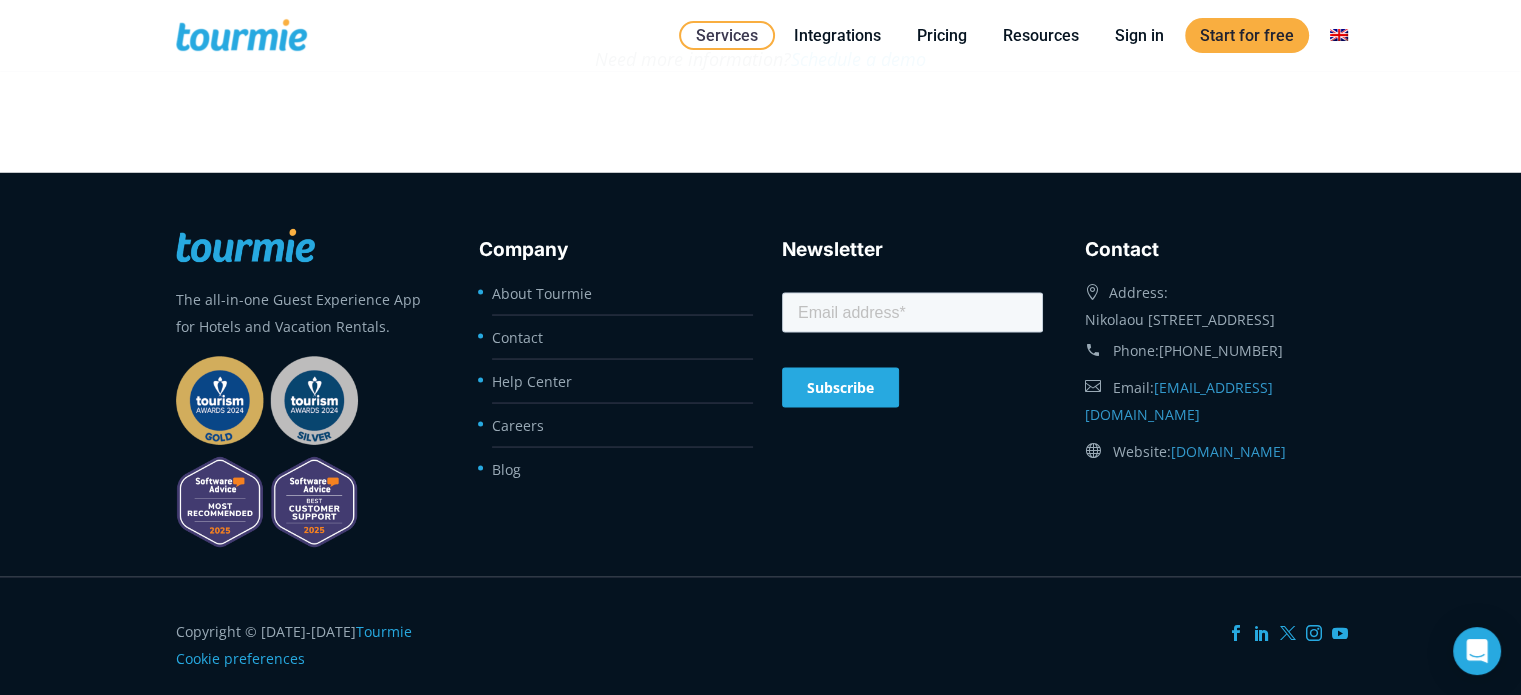 scroll, scrollTop: 3795, scrollLeft: 0, axis: vertical 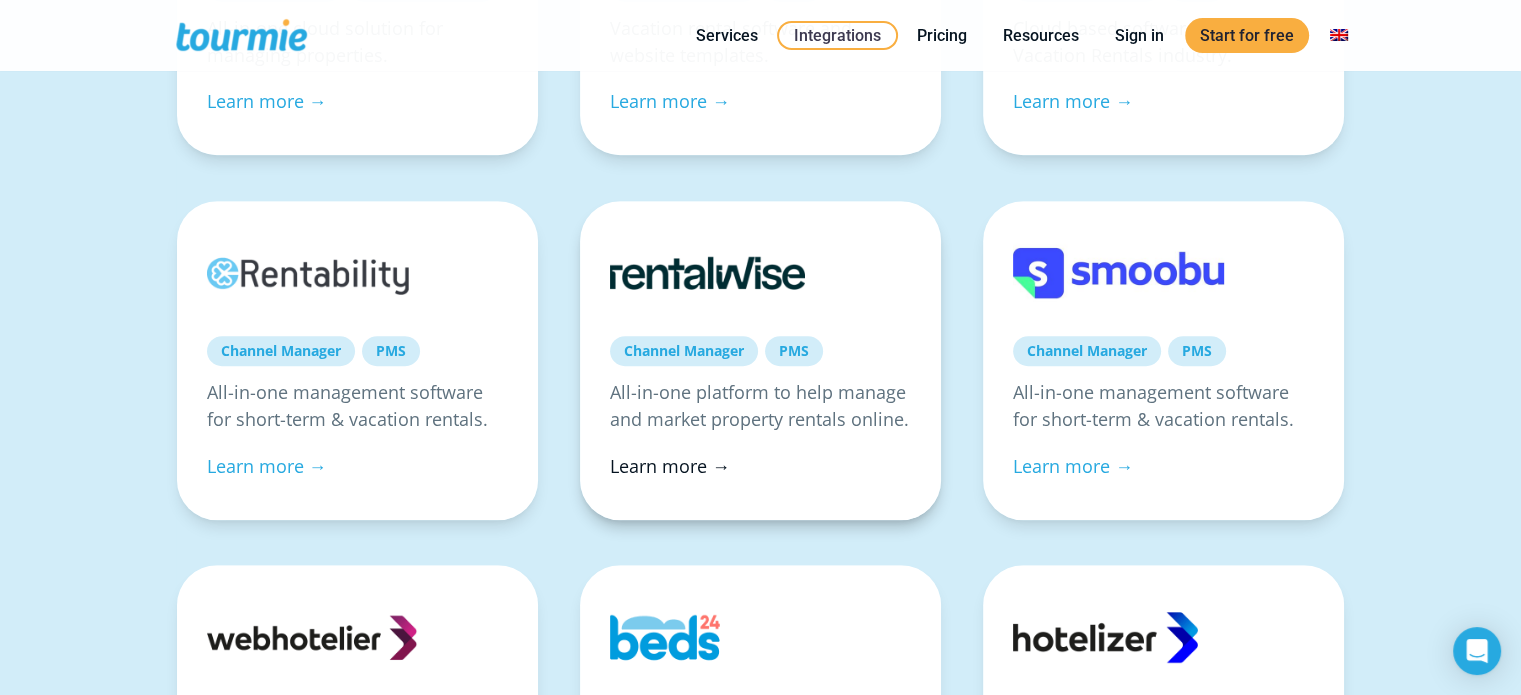 click on "Learn more →" at bounding box center (670, 466) 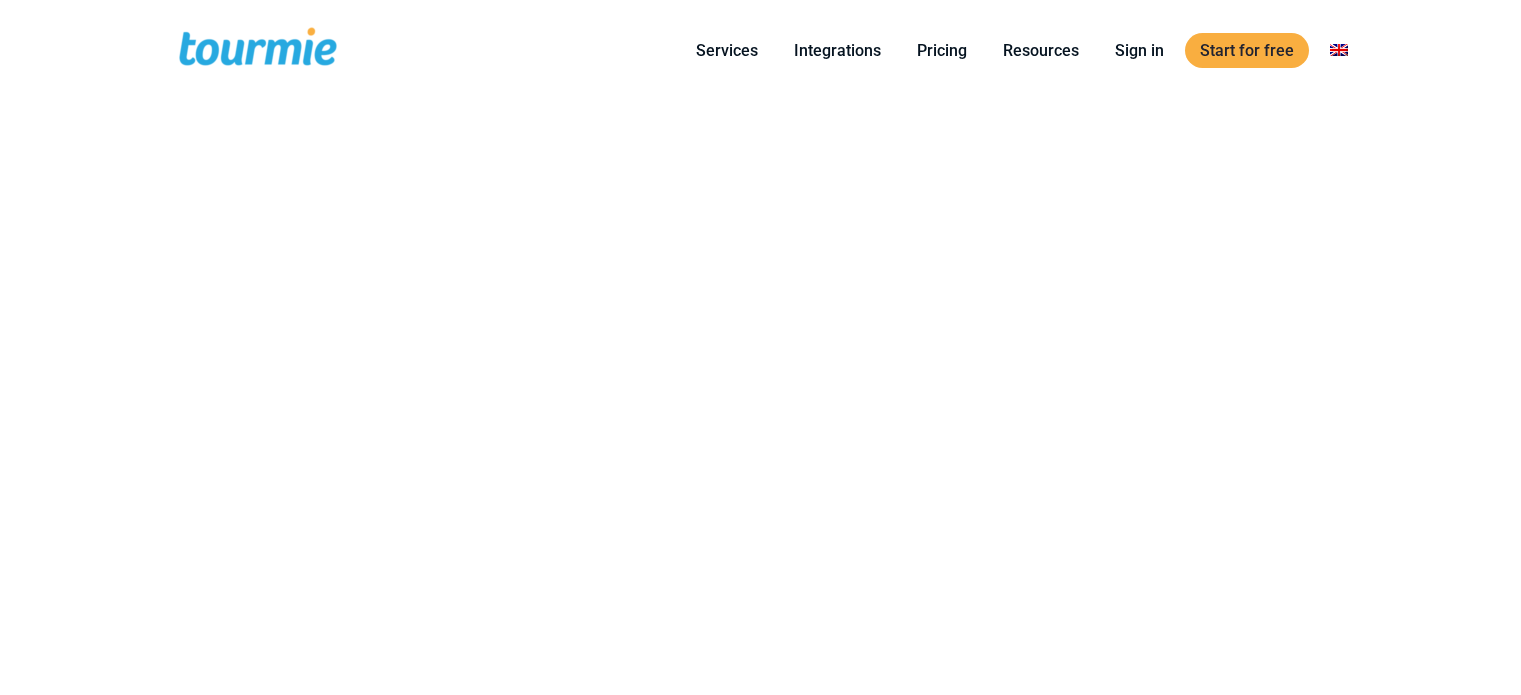 scroll, scrollTop: 0, scrollLeft: 0, axis: both 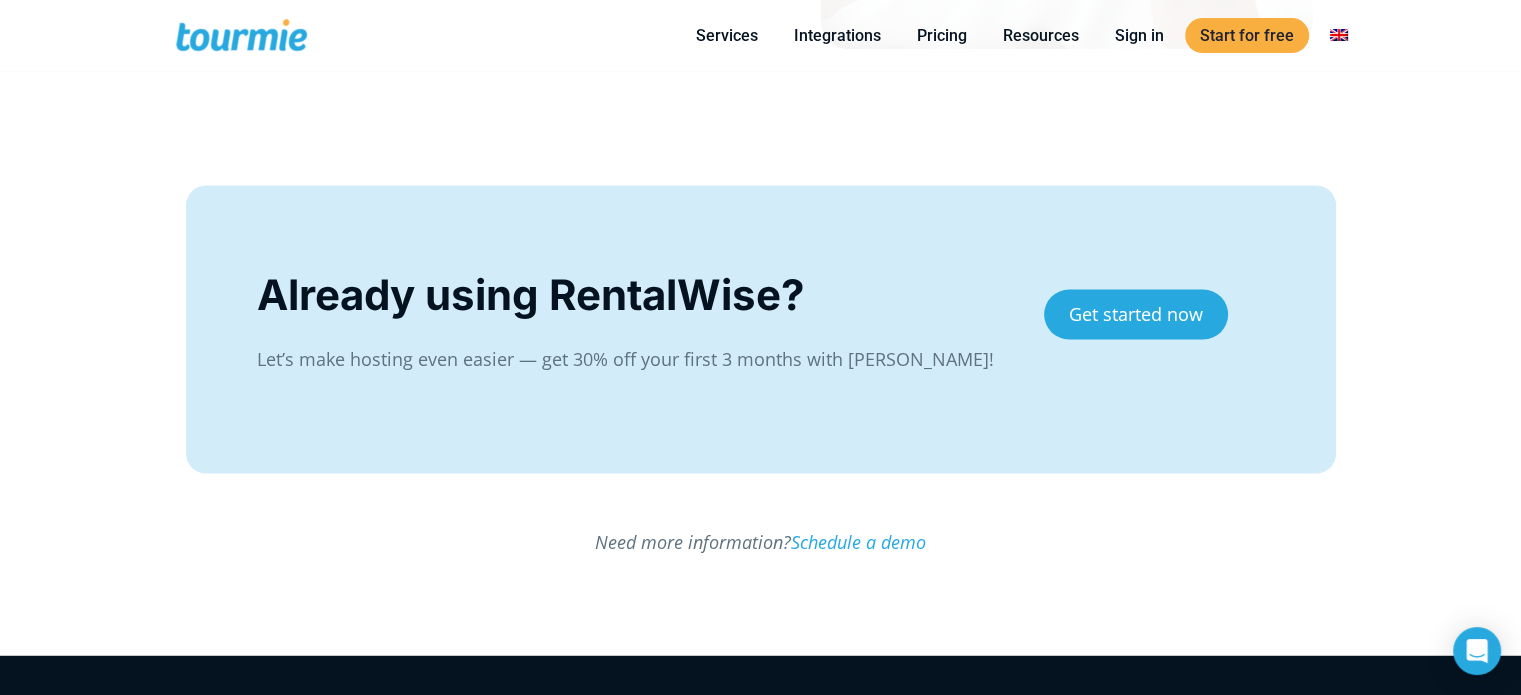 drag, startPoint x: 116, startPoint y: 537, endPoint x: 148, endPoint y: 541, distance: 32.24903 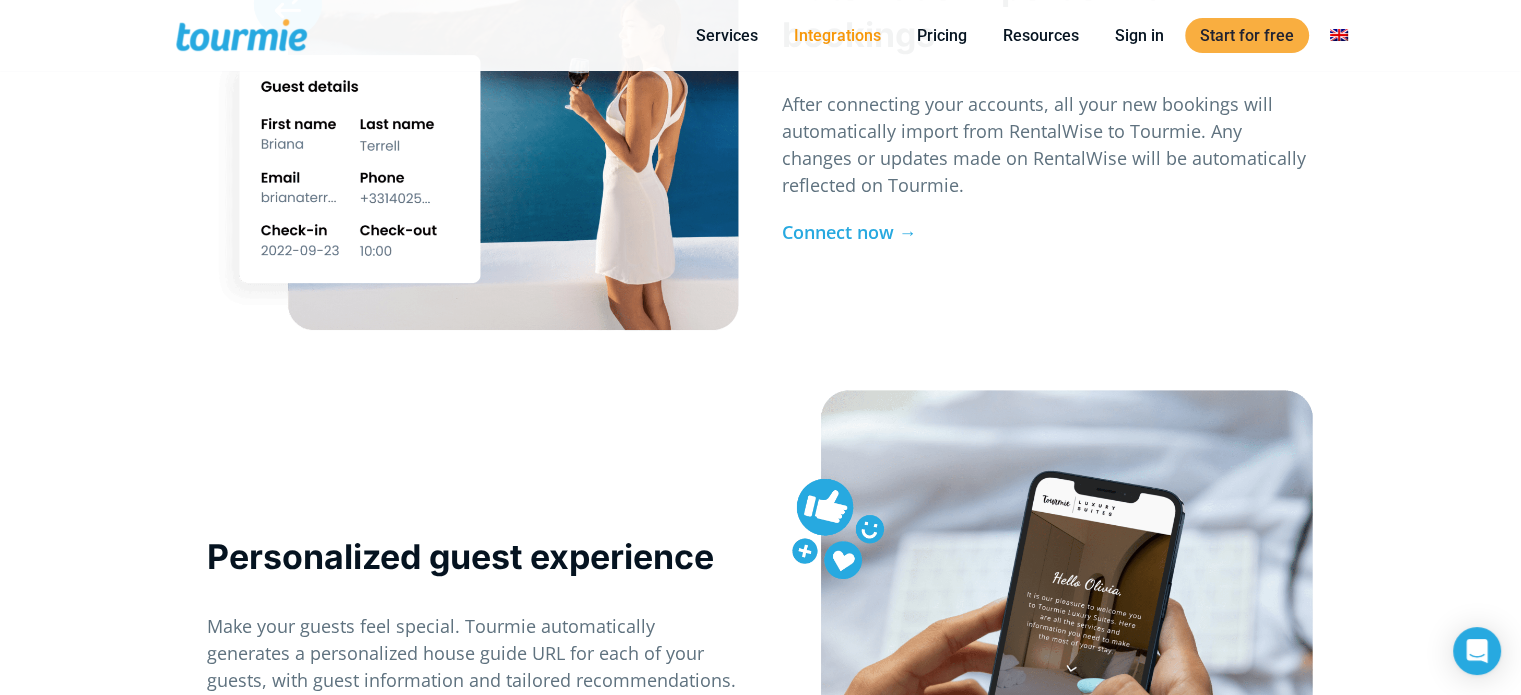 scroll, scrollTop: 2564, scrollLeft: 0, axis: vertical 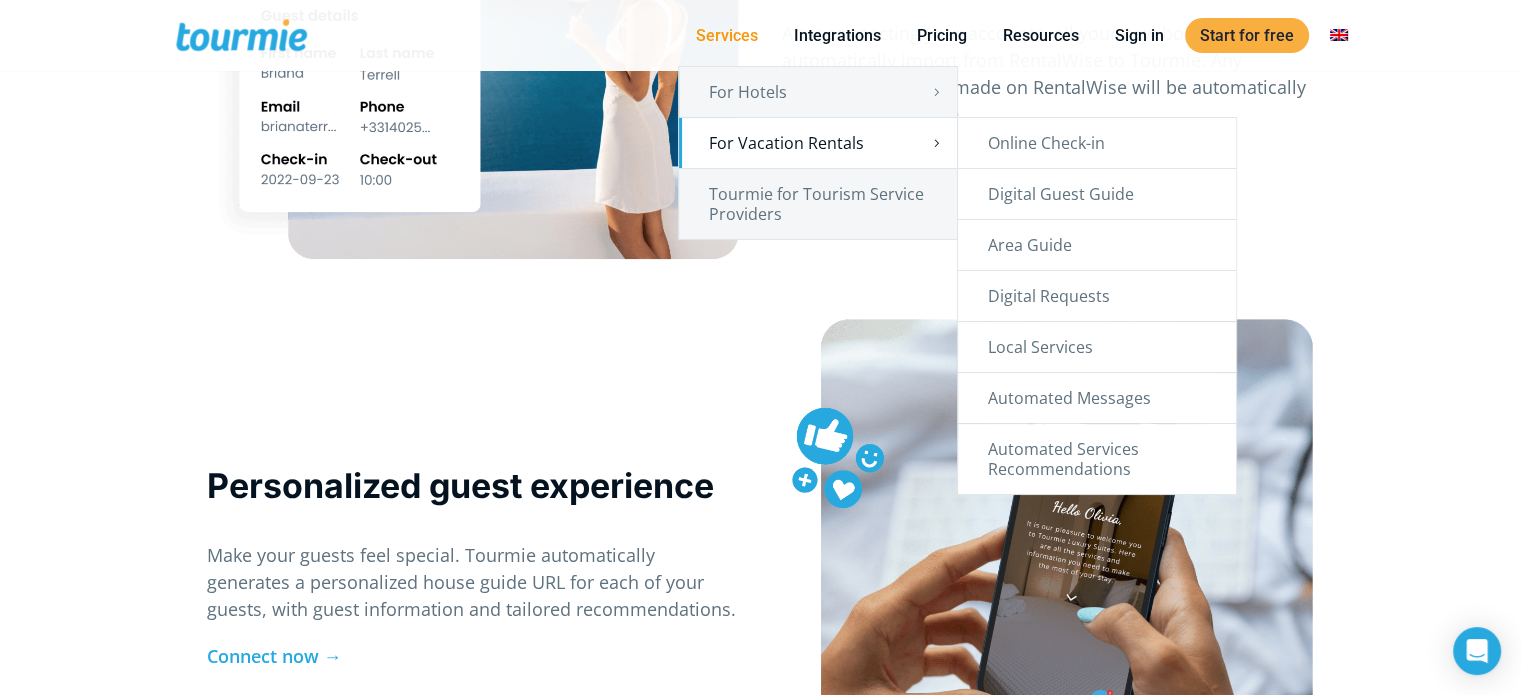 click on "For Vacation Rentals" at bounding box center [818, 143] 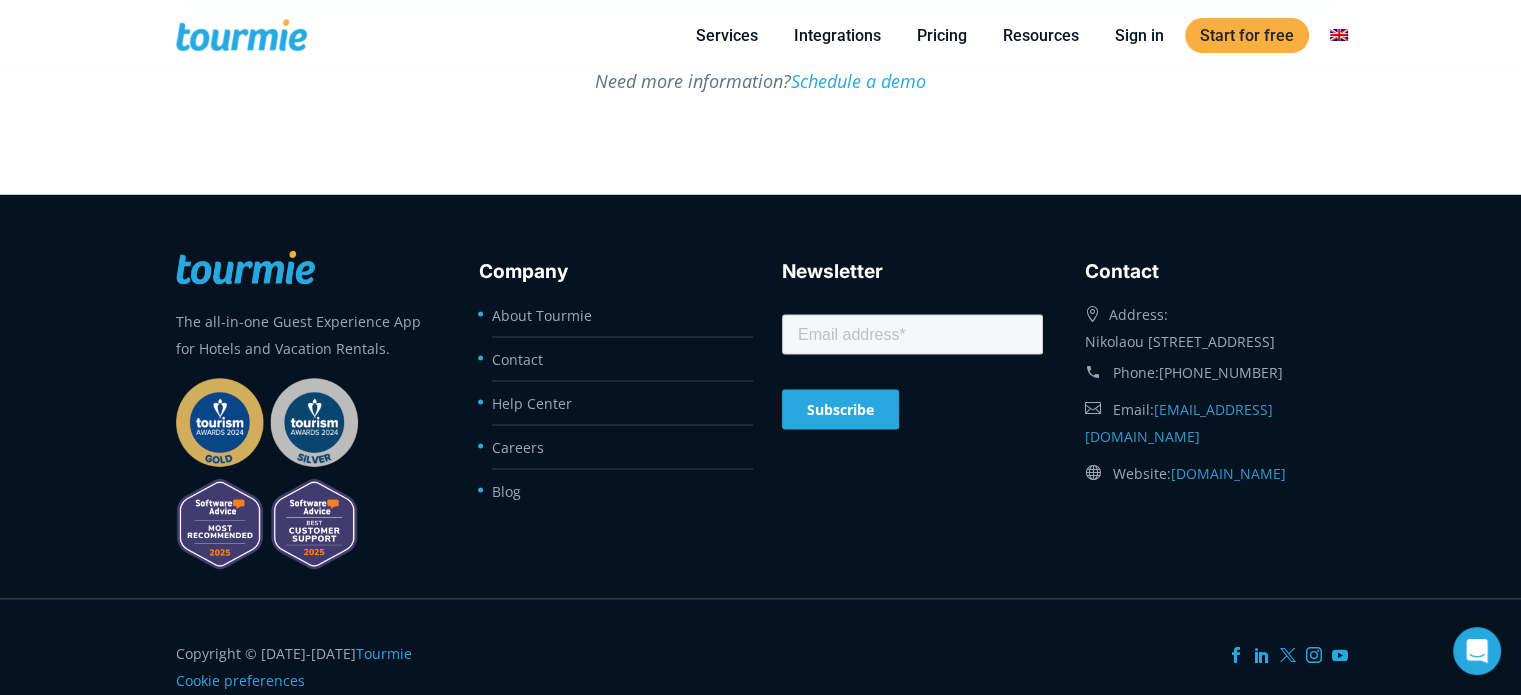 scroll, scrollTop: 3829, scrollLeft: 0, axis: vertical 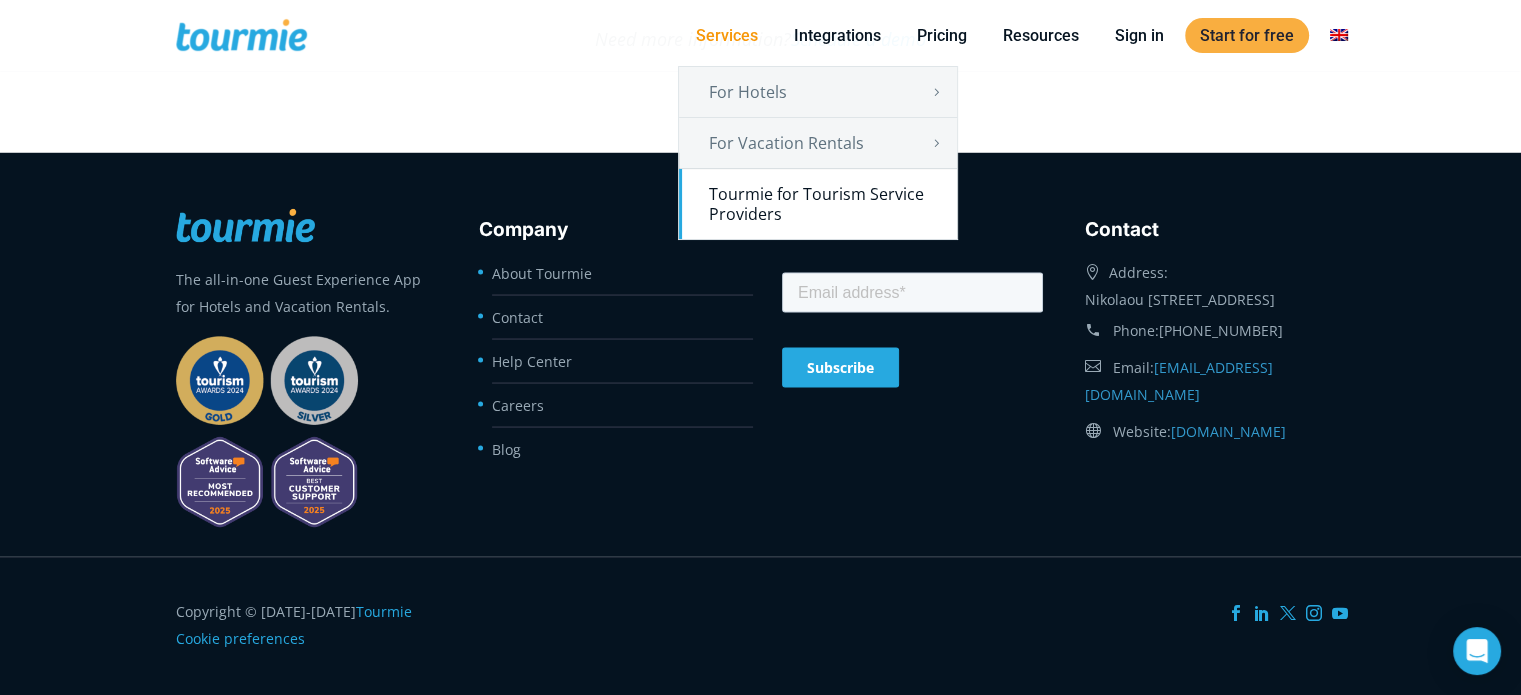 click on "Tourmie for Tourism Service Providers" at bounding box center (818, 204) 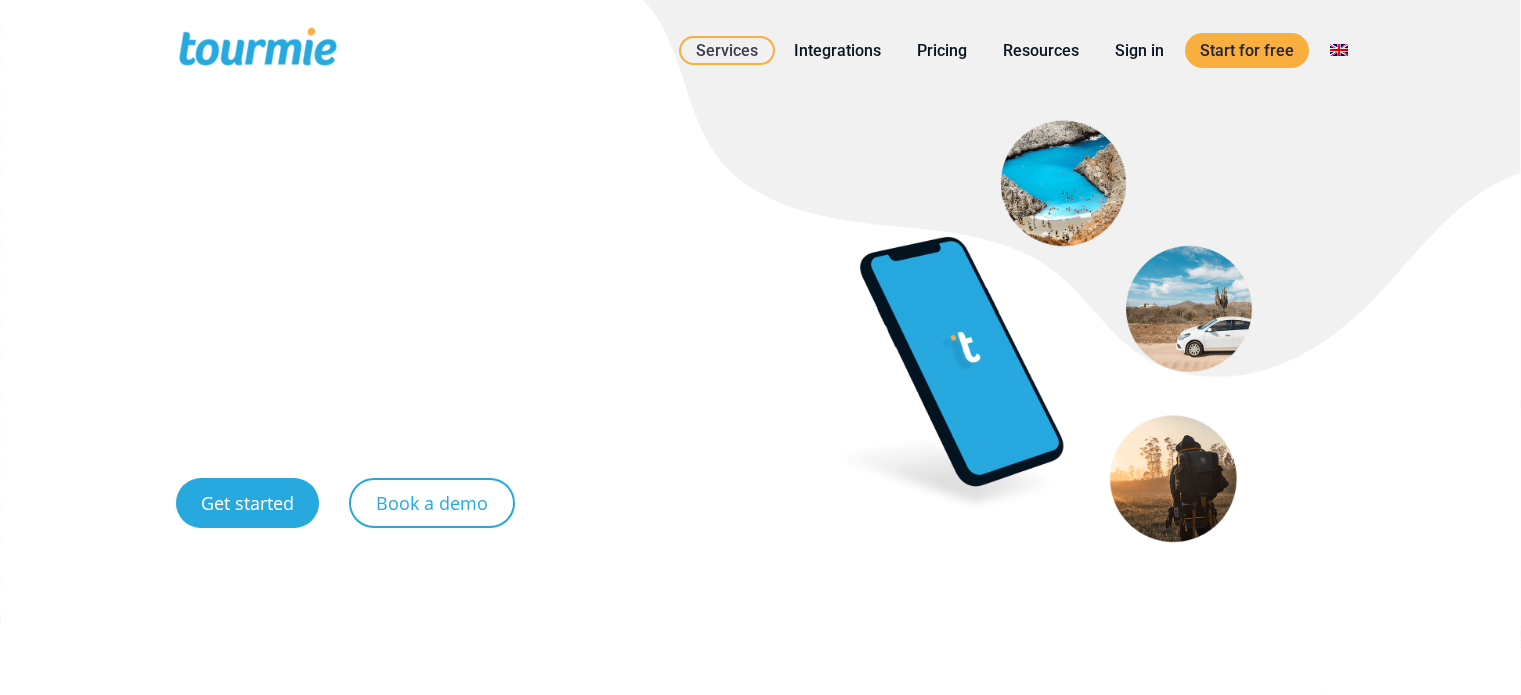 scroll, scrollTop: 0, scrollLeft: 0, axis: both 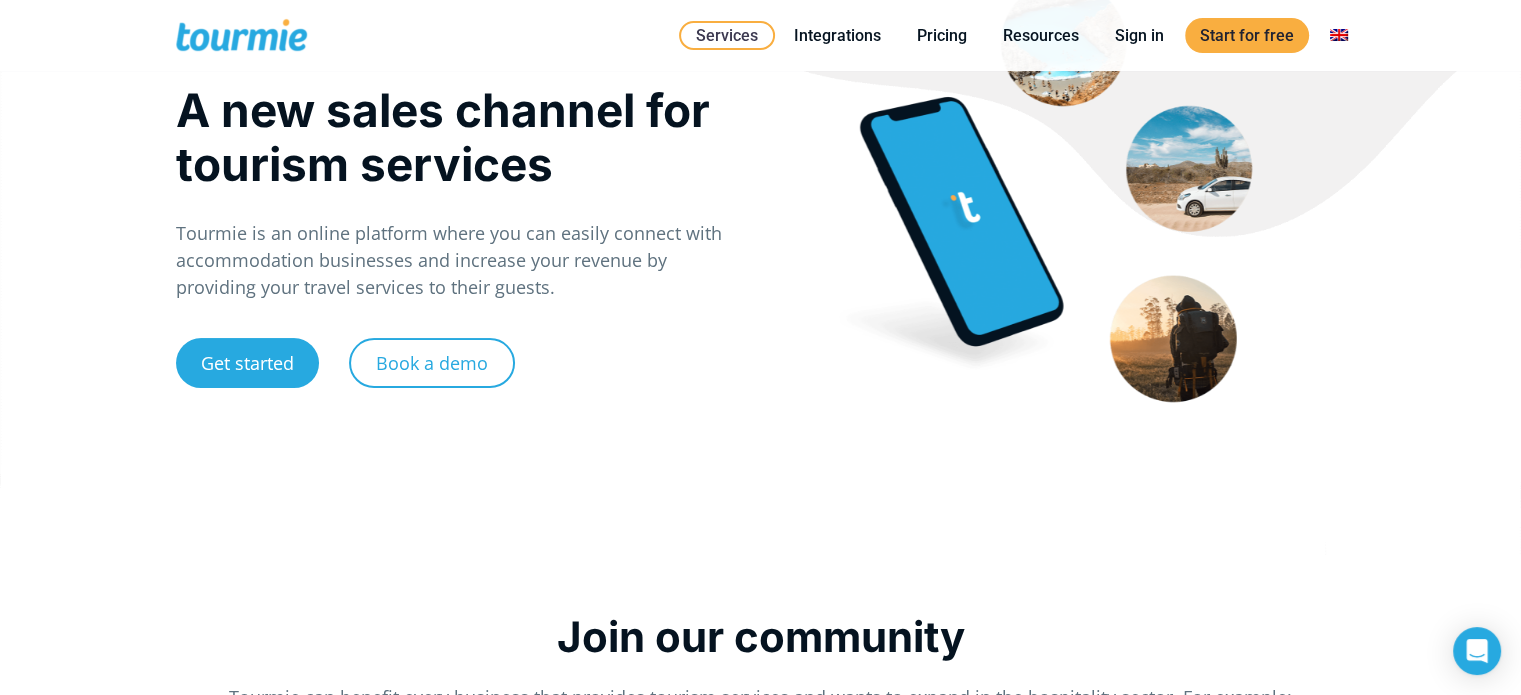 click on "Get started" at bounding box center [247, 363] 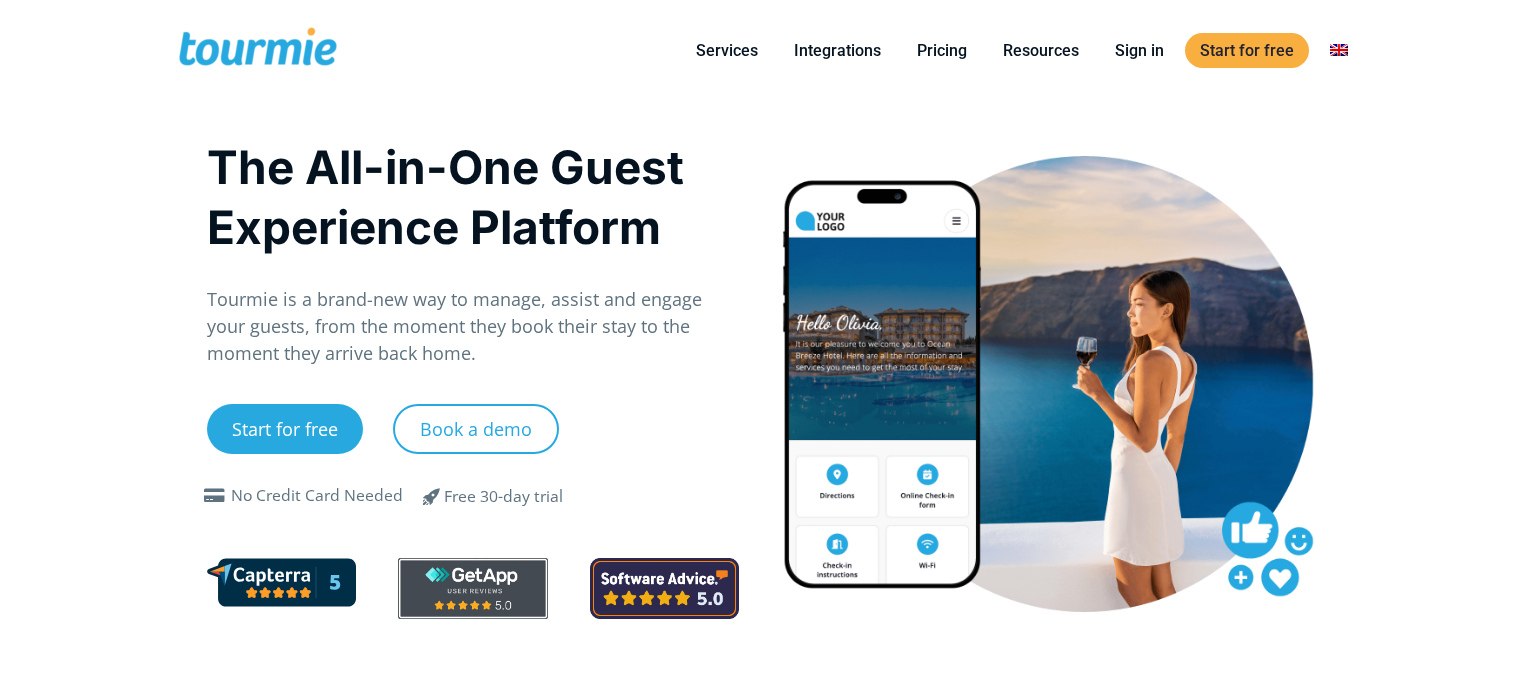 scroll, scrollTop: 0, scrollLeft: 0, axis: both 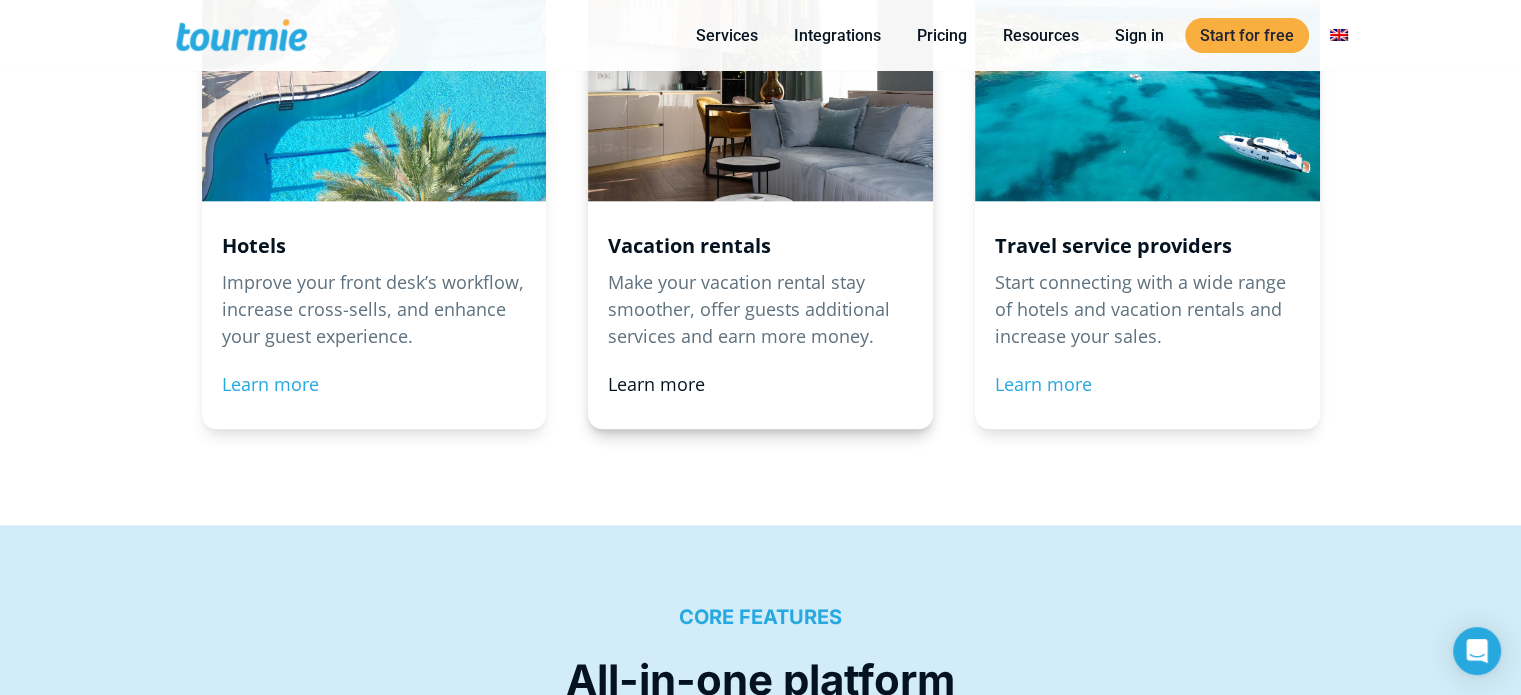 click on "Learn more" at bounding box center [656, 384] 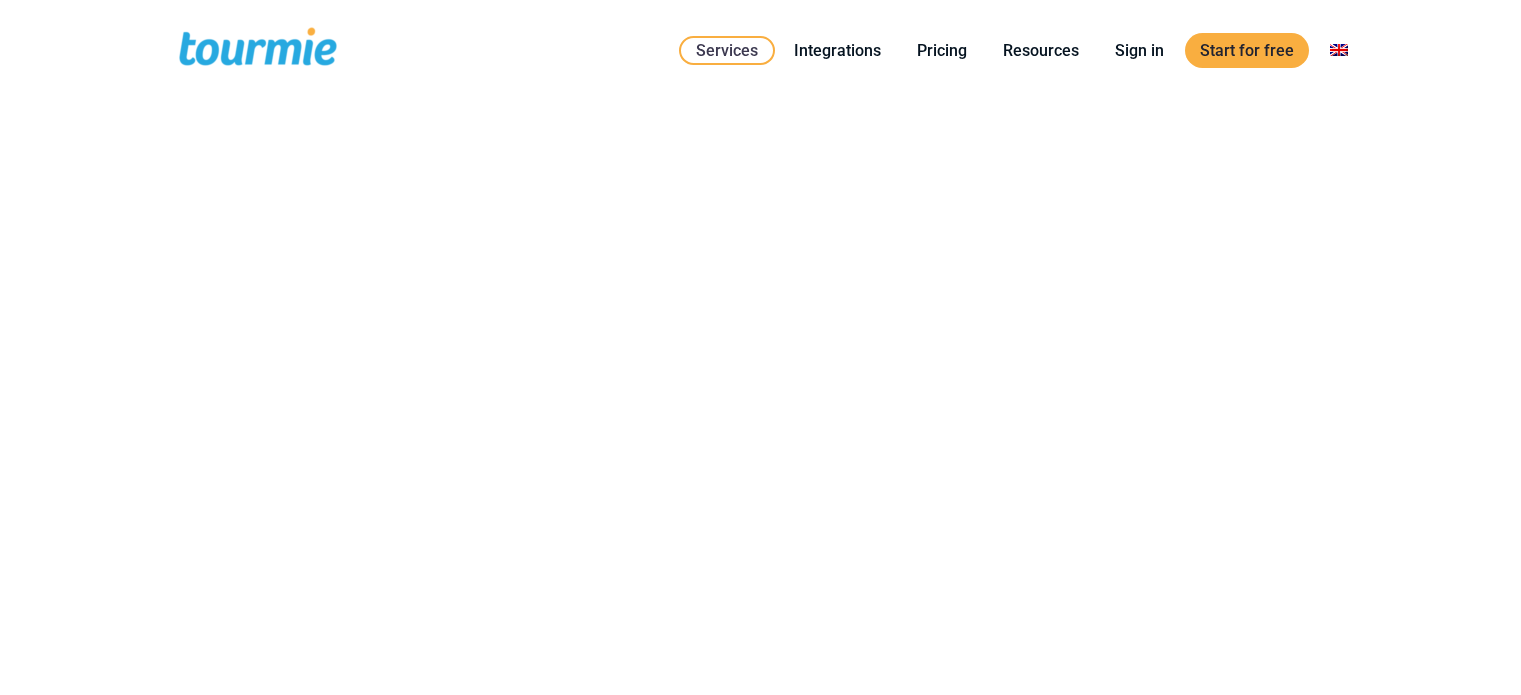 scroll, scrollTop: 0, scrollLeft: 0, axis: both 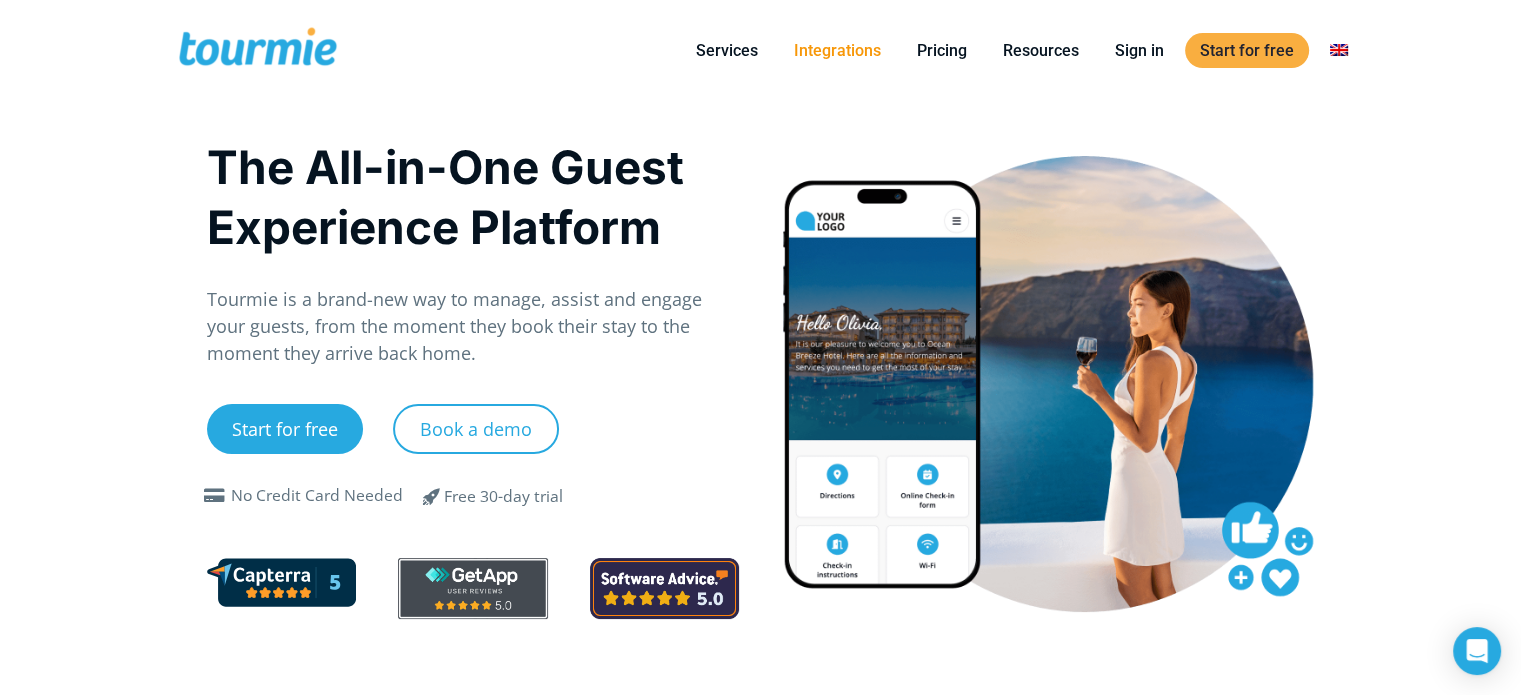 click on "Integrations" at bounding box center (837, 50) 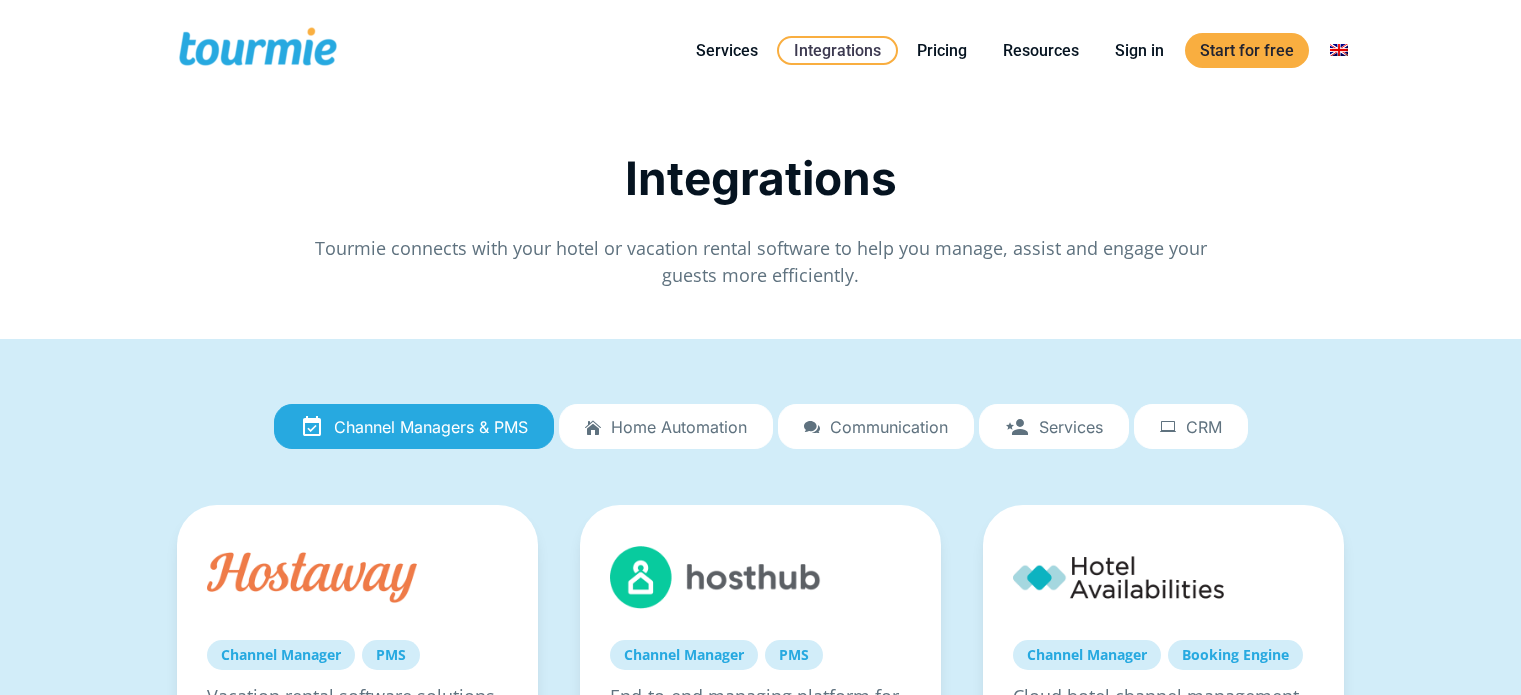 scroll, scrollTop: 0, scrollLeft: 0, axis: both 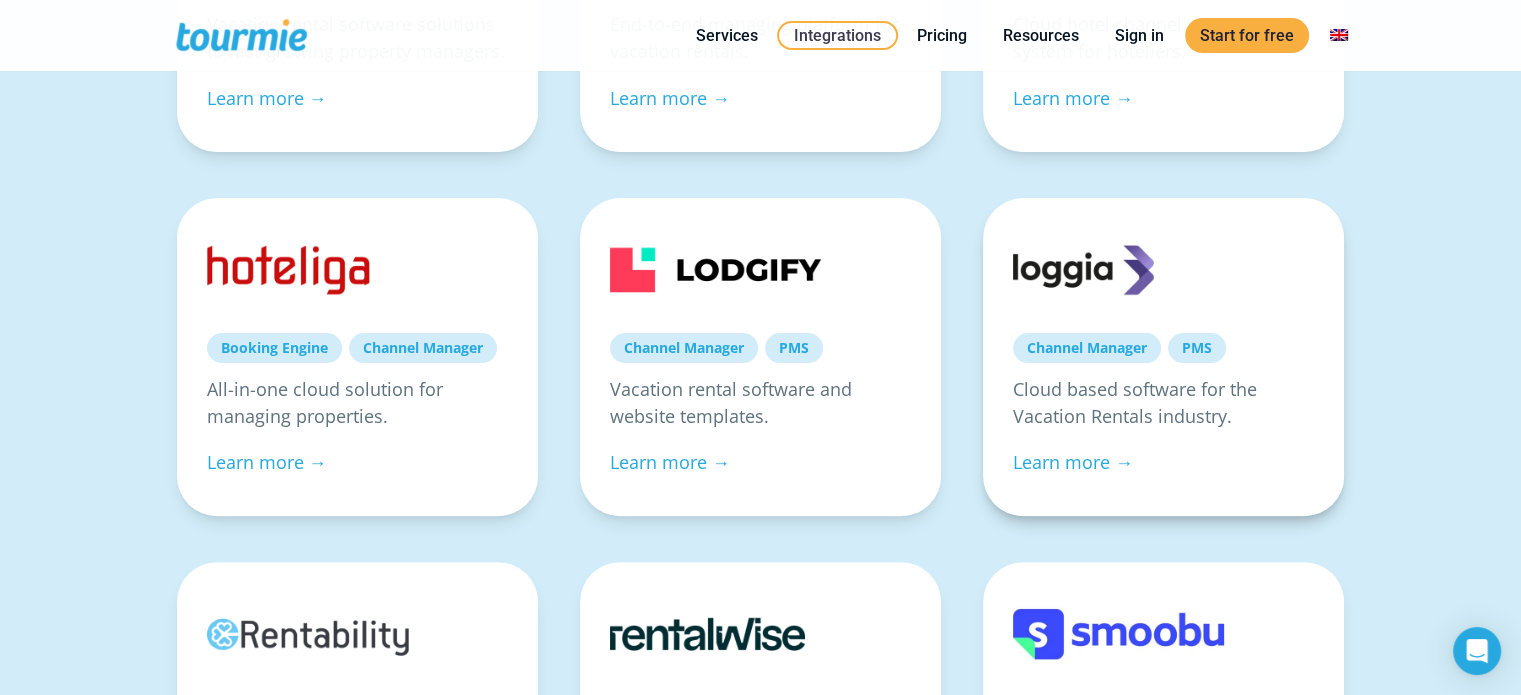 drag, startPoint x: 1069, startPoint y: 453, endPoint x: 1222, endPoint y: 511, distance: 163.62457 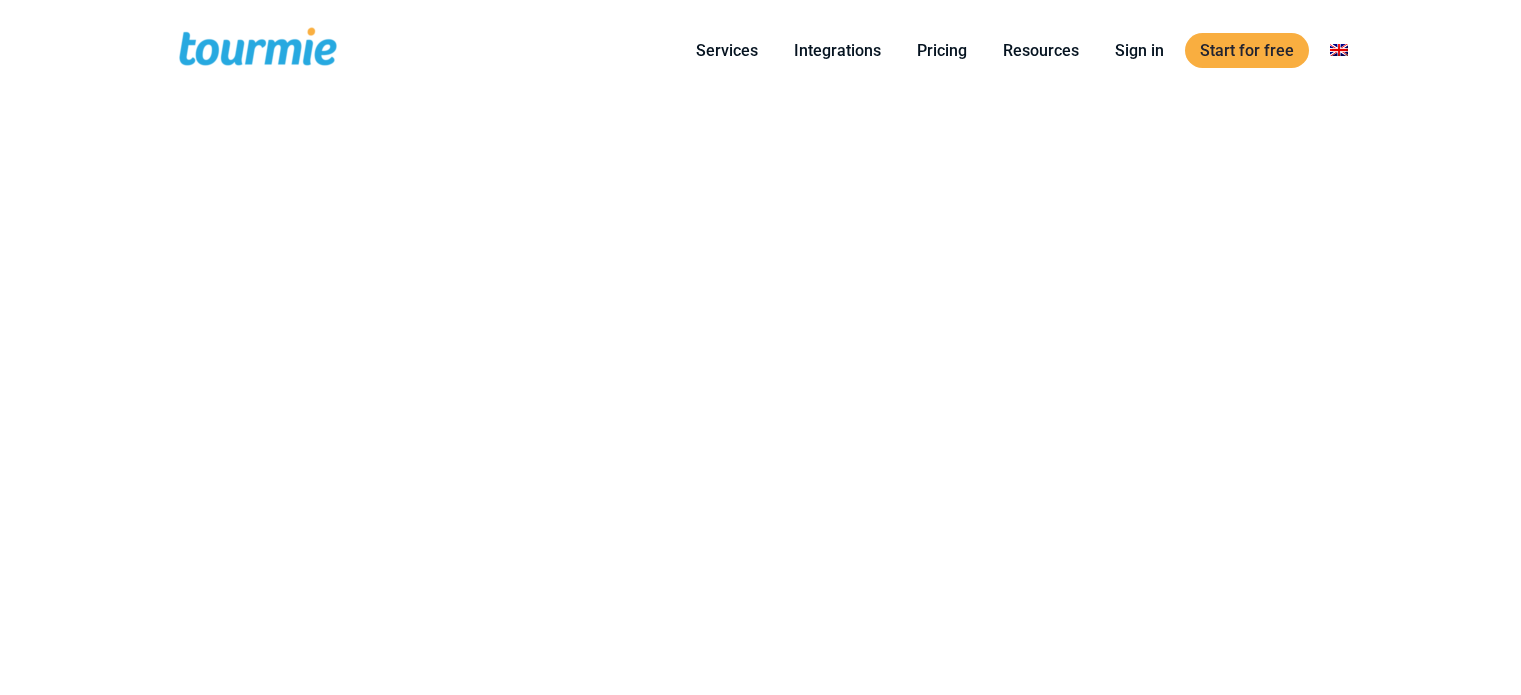 scroll, scrollTop: 0, scrollLeft: 0, axis: both 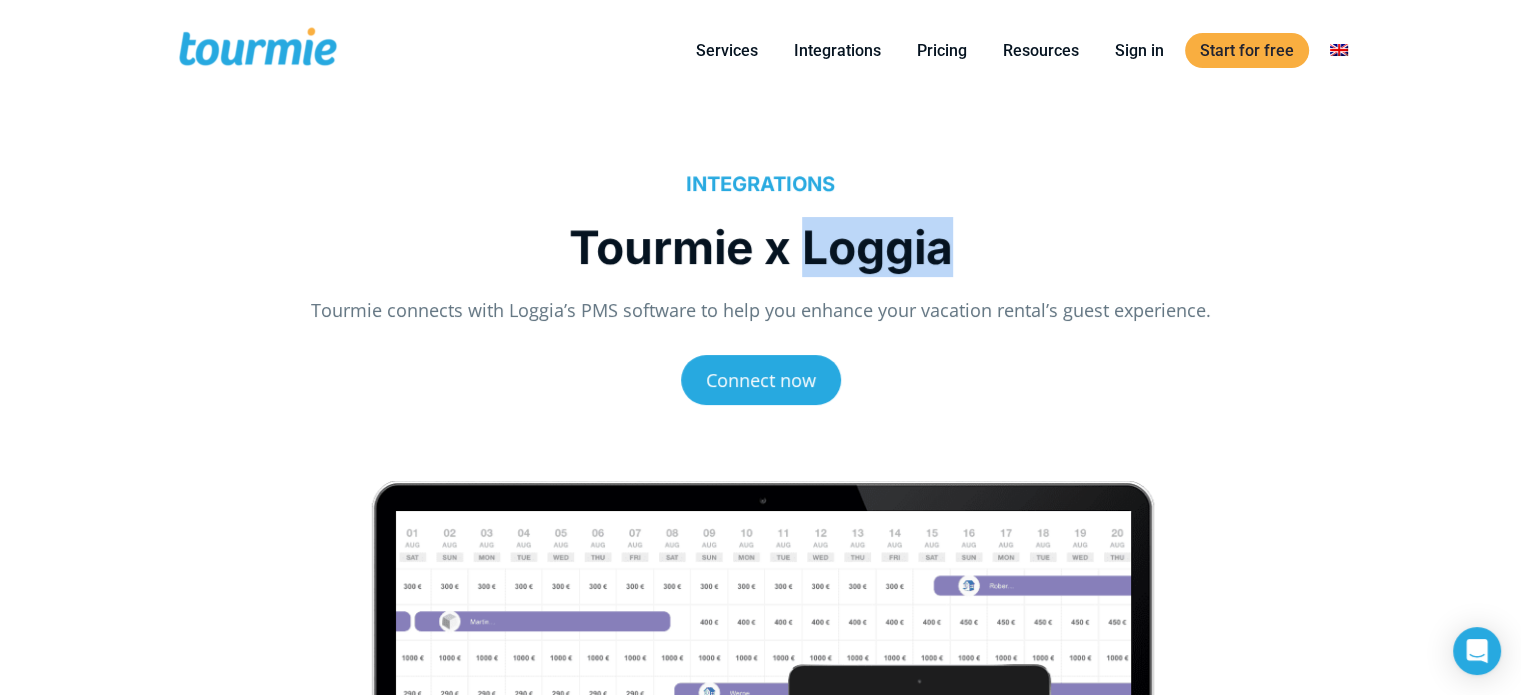 drag, startPoint x: 810, startPoint y: 246, endPoint x: 960, endPoint y: 259, distance: 150.56229 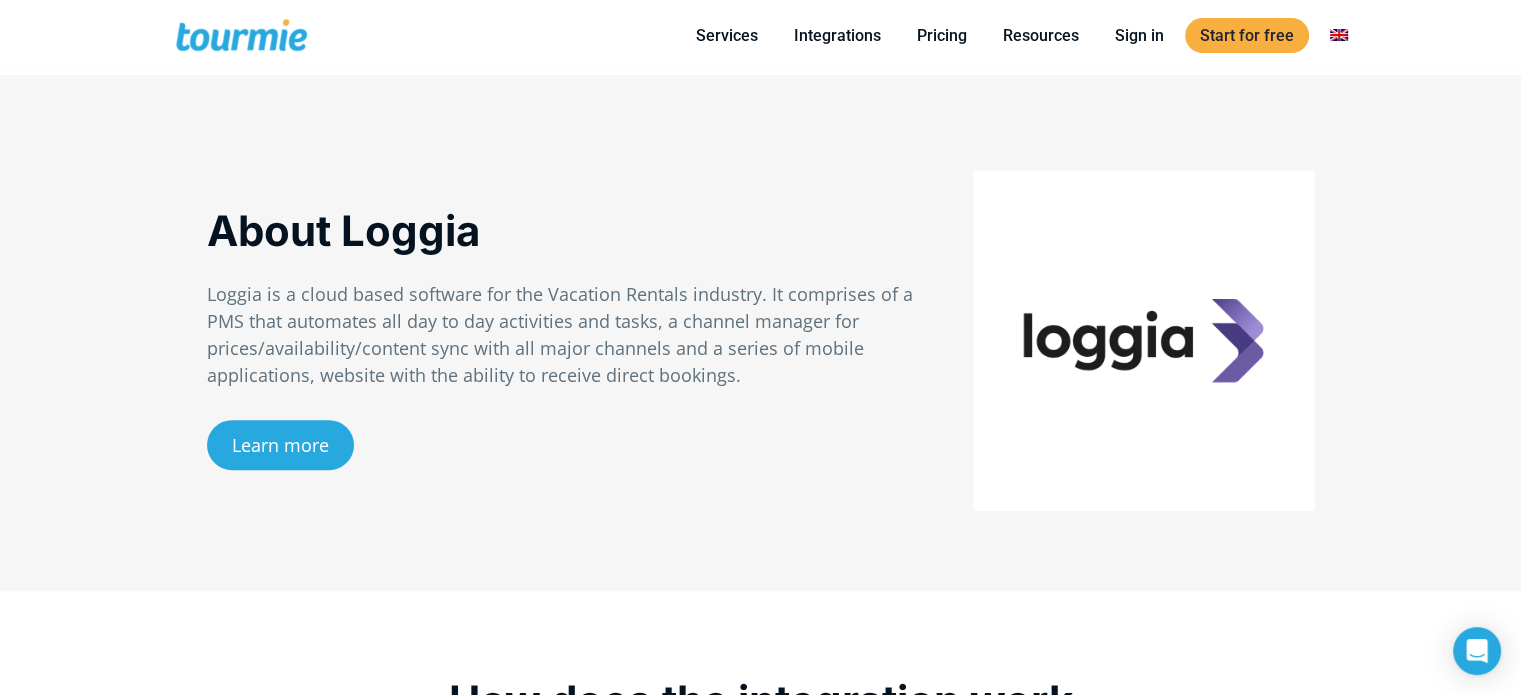 scroll, scrollTop: 924, scrollLeft: 0, axis: vertical 